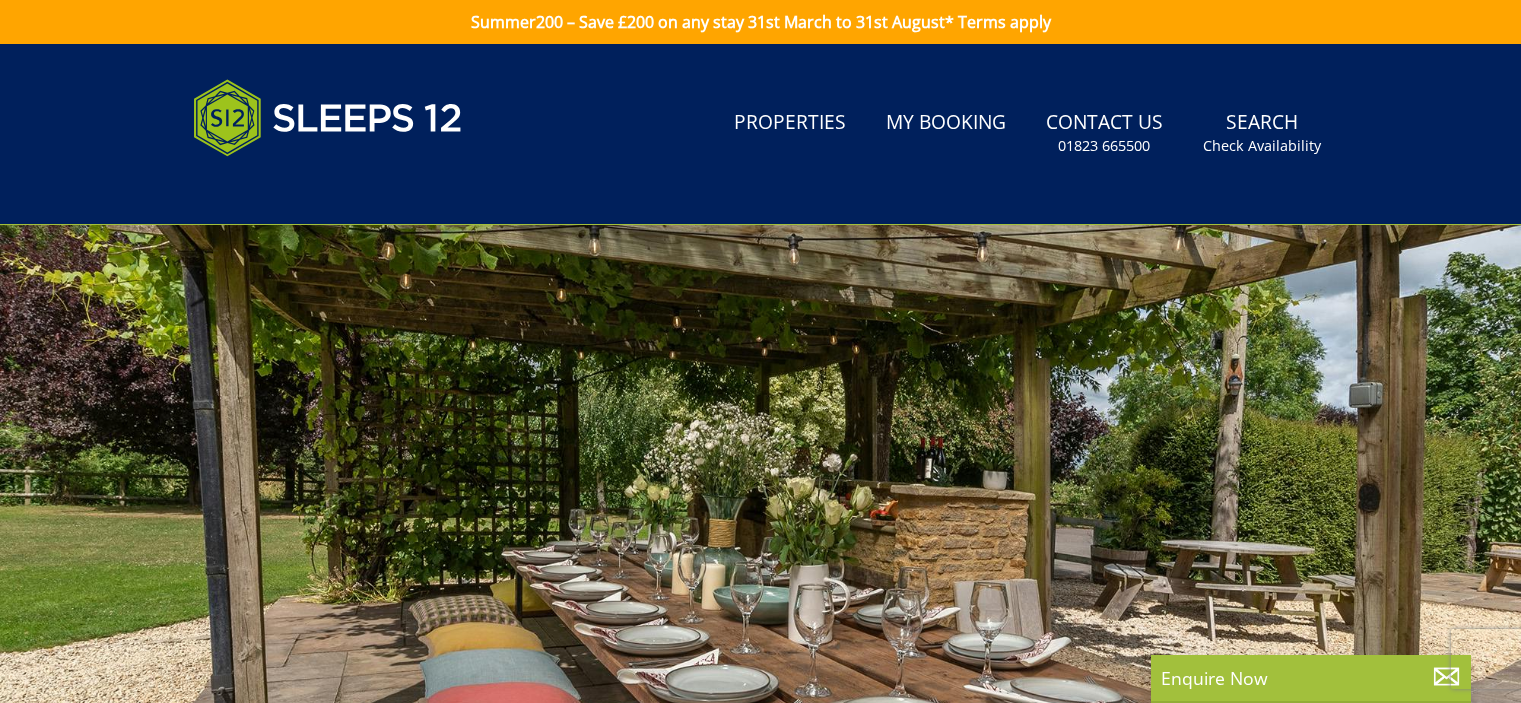 scroll, scrollTop: 0, scrollLeft: 0, axis: both 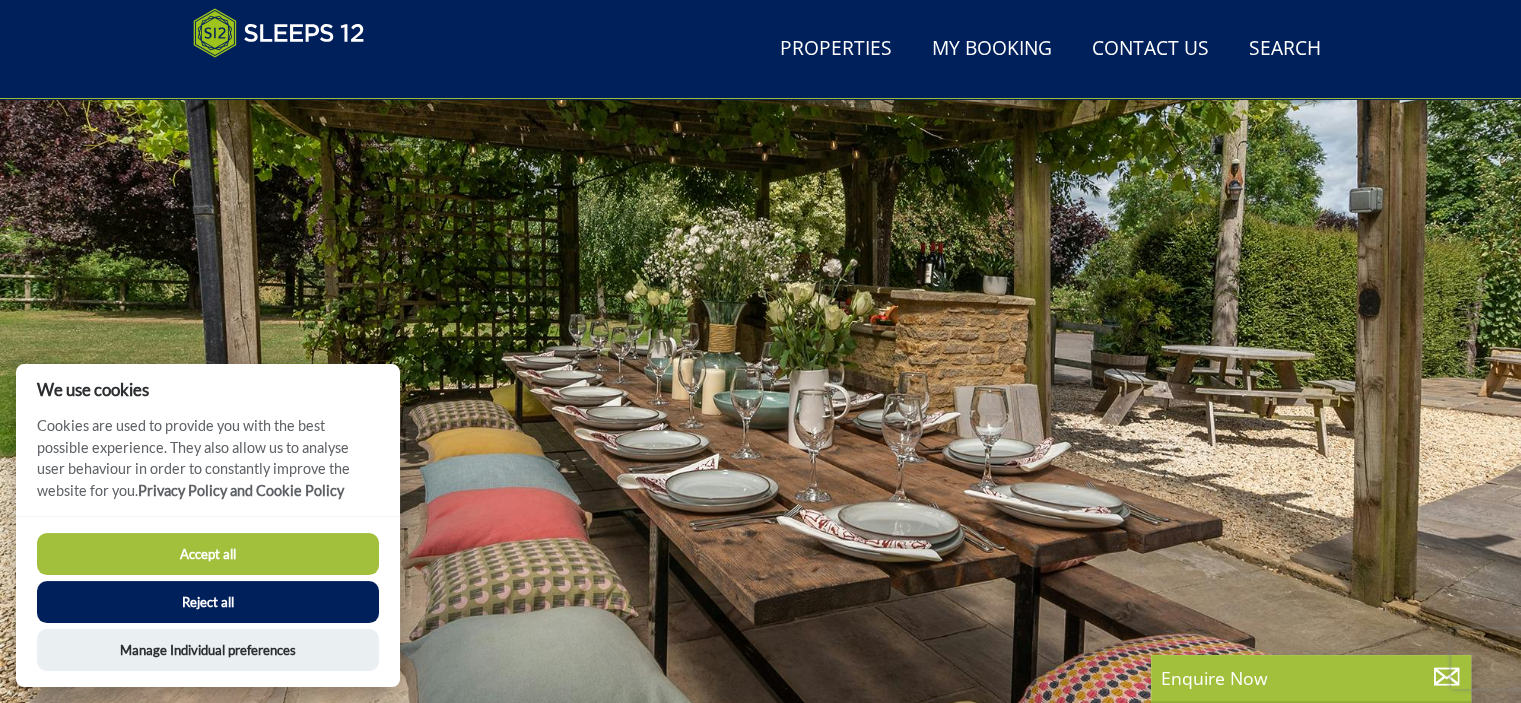 click on "Accept all" at bounding box center [208, 554] 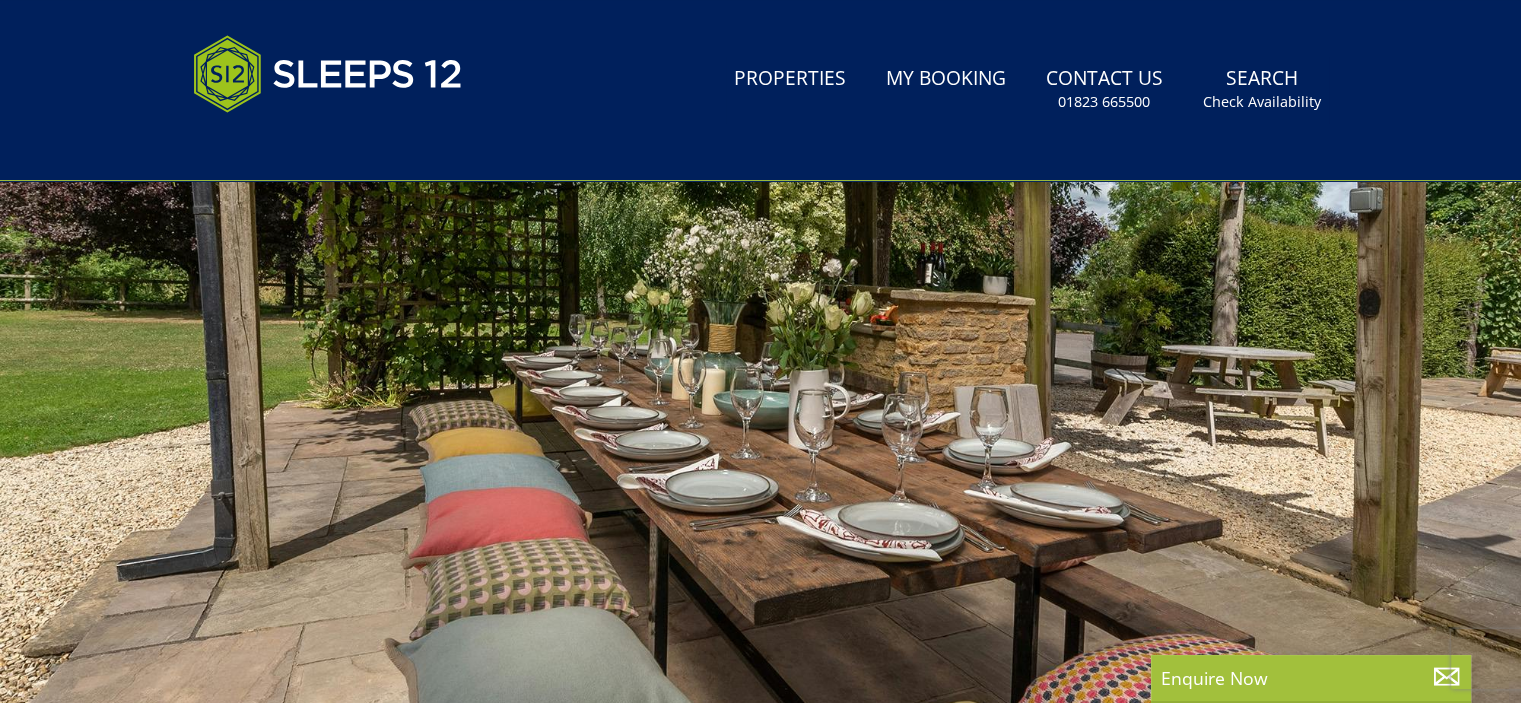 scroll, scrollTop: 0, scrollLeft: 0, axis: both 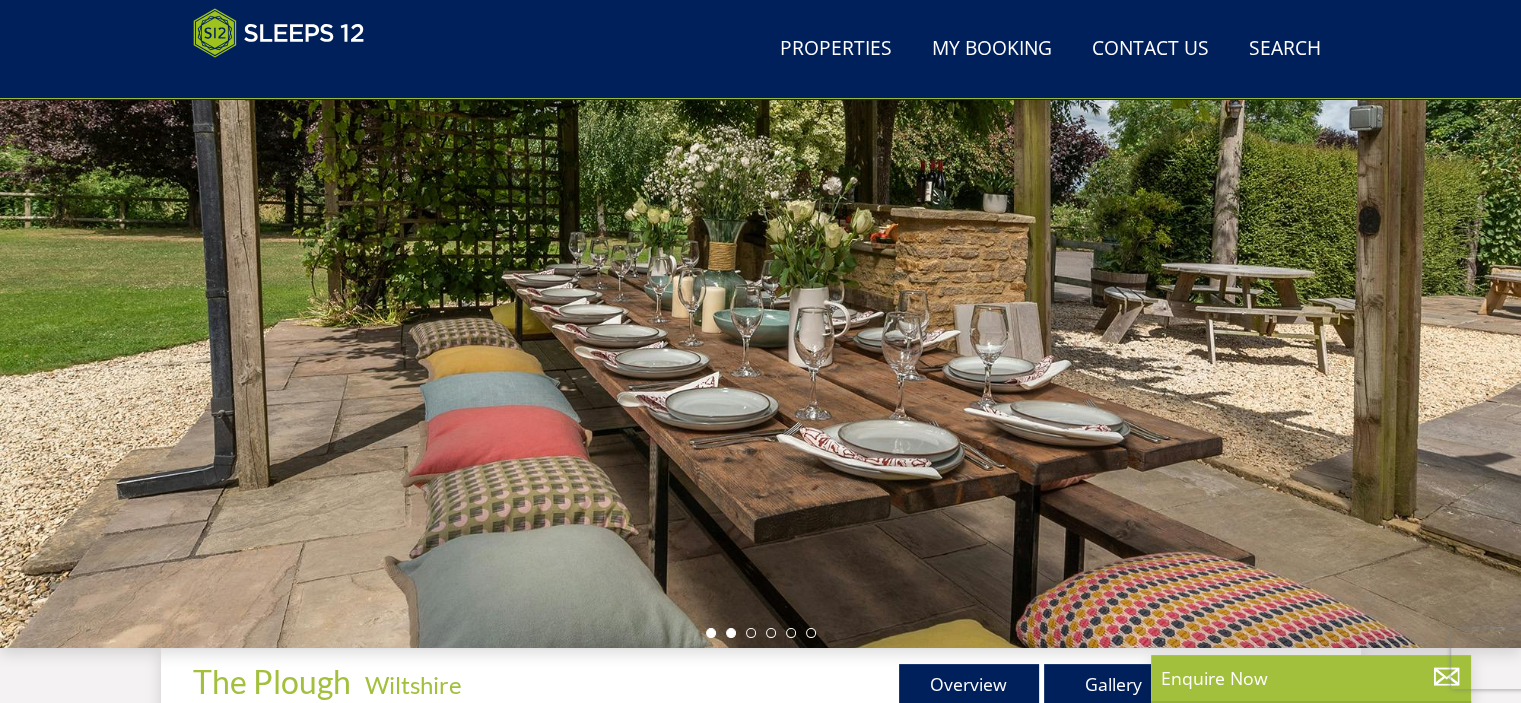 click at bounding box center [731, 633] 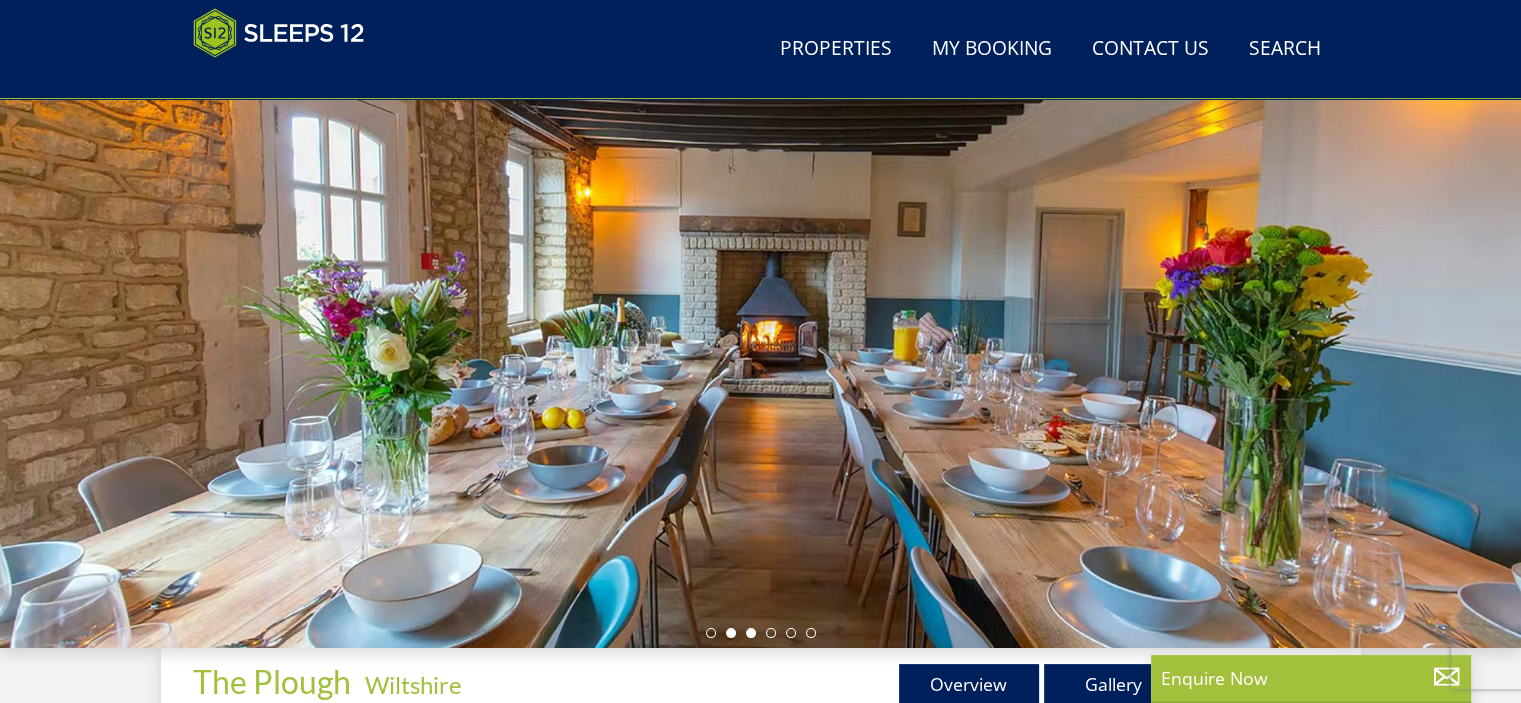 click at bounding box center [751, 633] 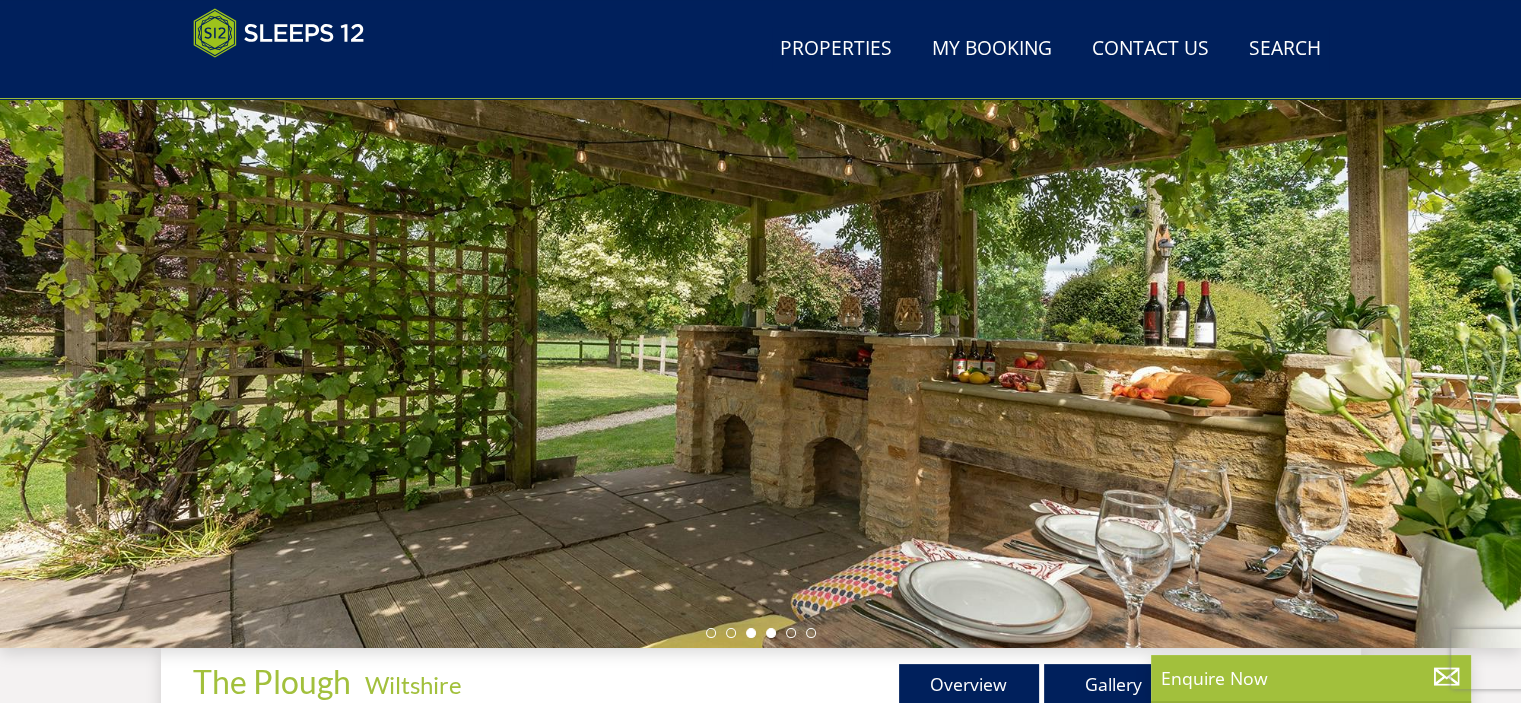 click at bounding box center (771, 633) 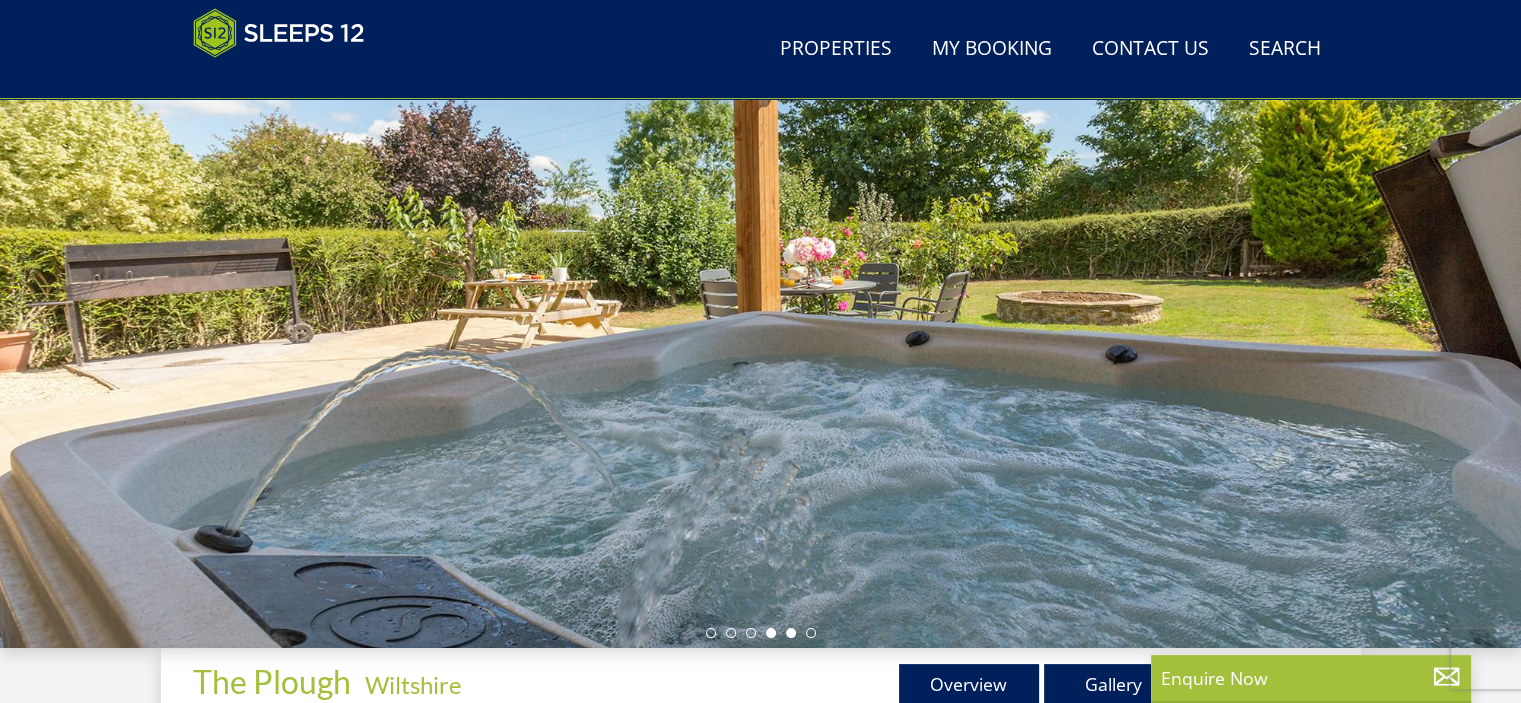 click at bounding box center (791, 633) 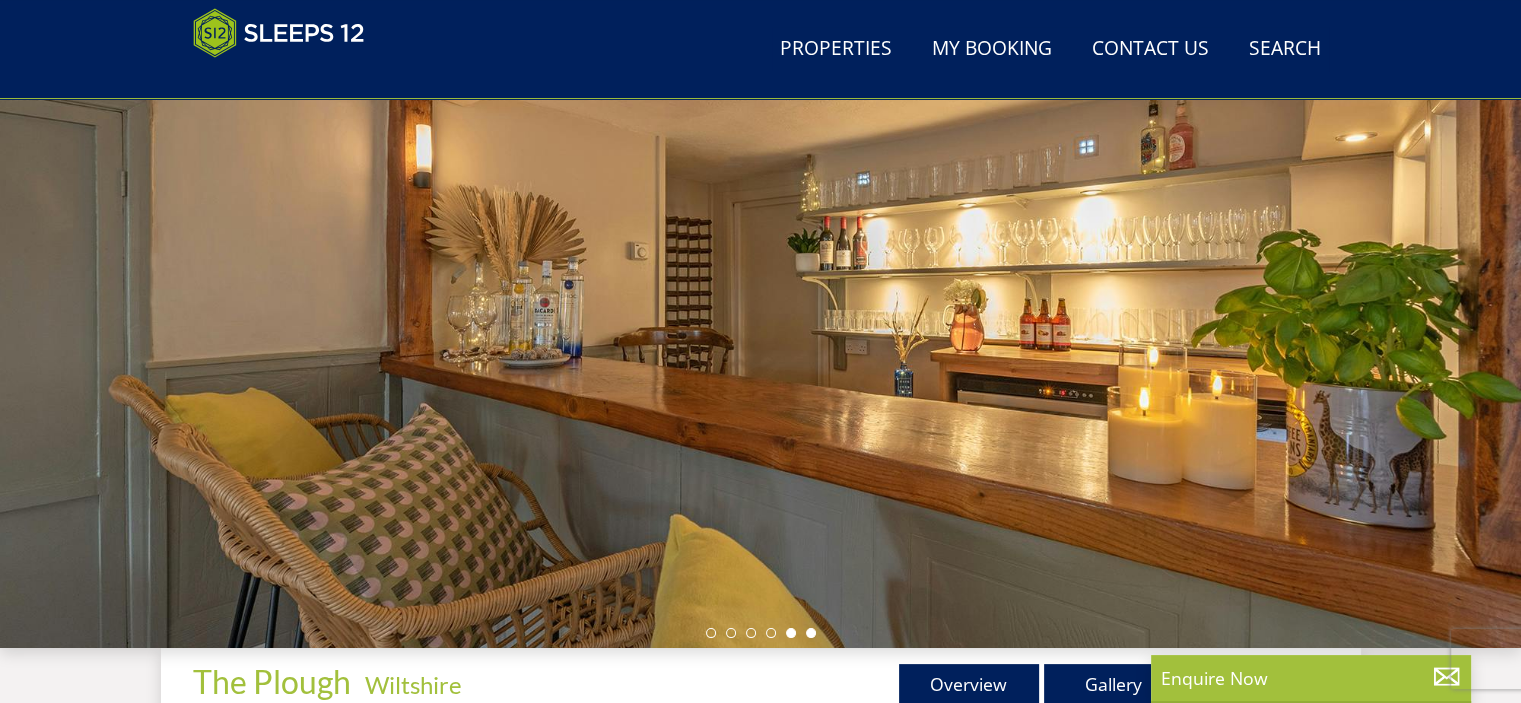 click at bounding box center (811, 633) 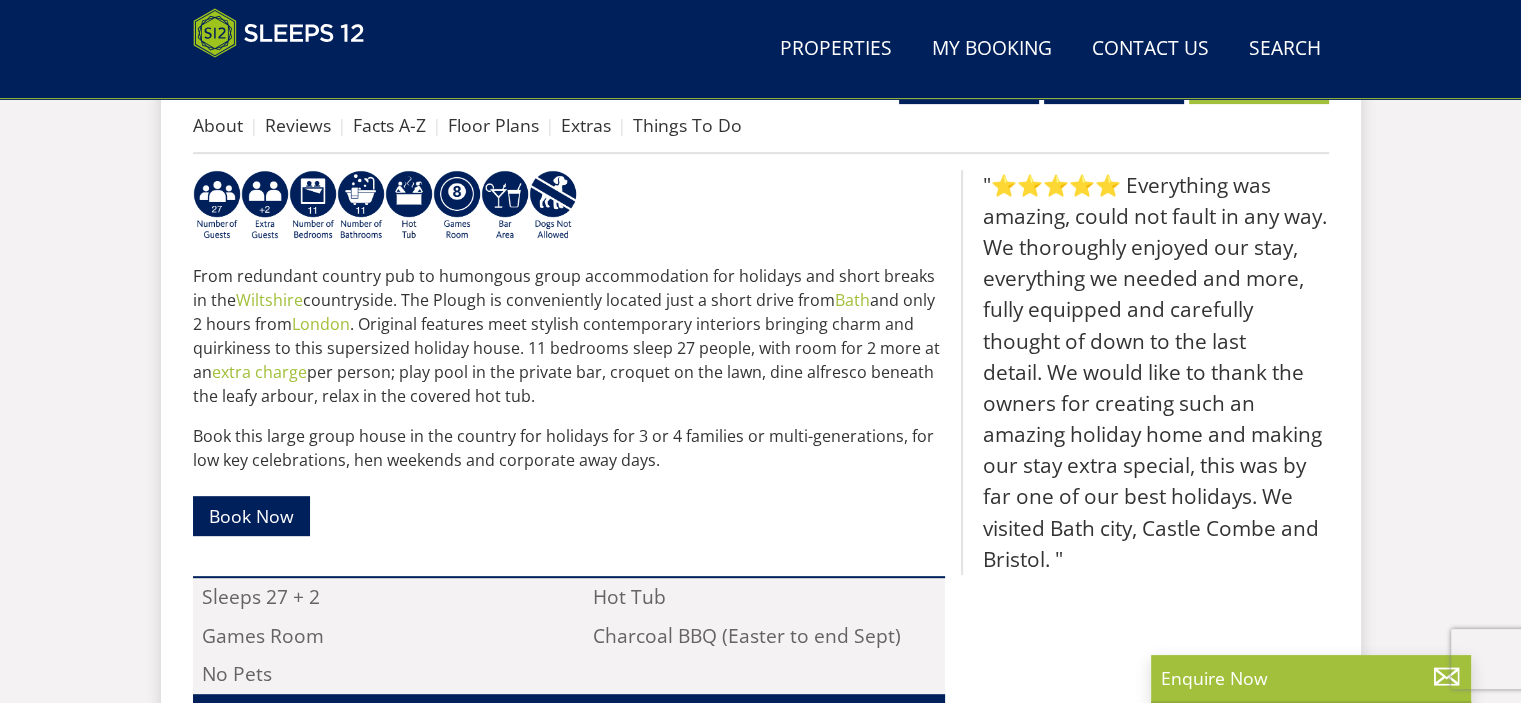 scroll, scrollTop: 495, scrollLeft: 0, axis: vertical 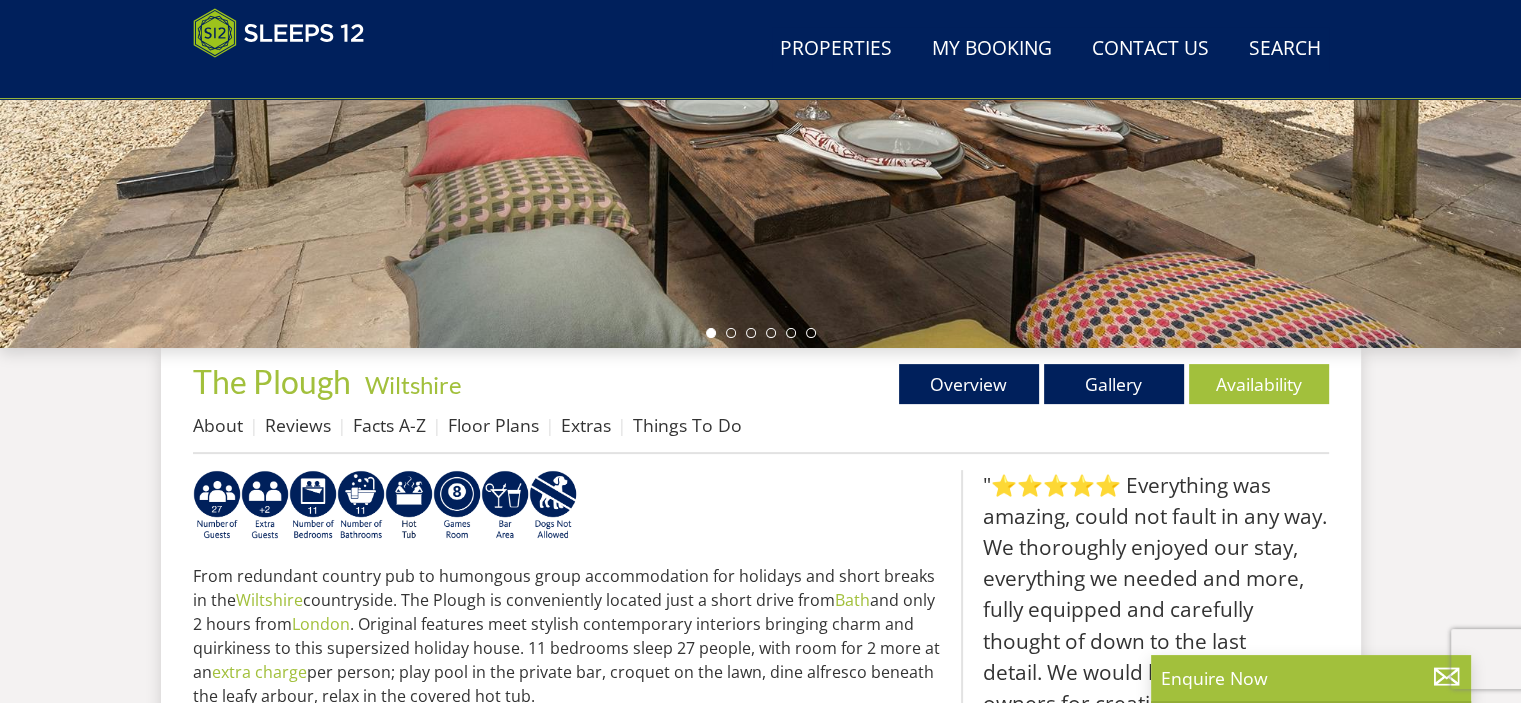 click at bounding box center [761, 333] 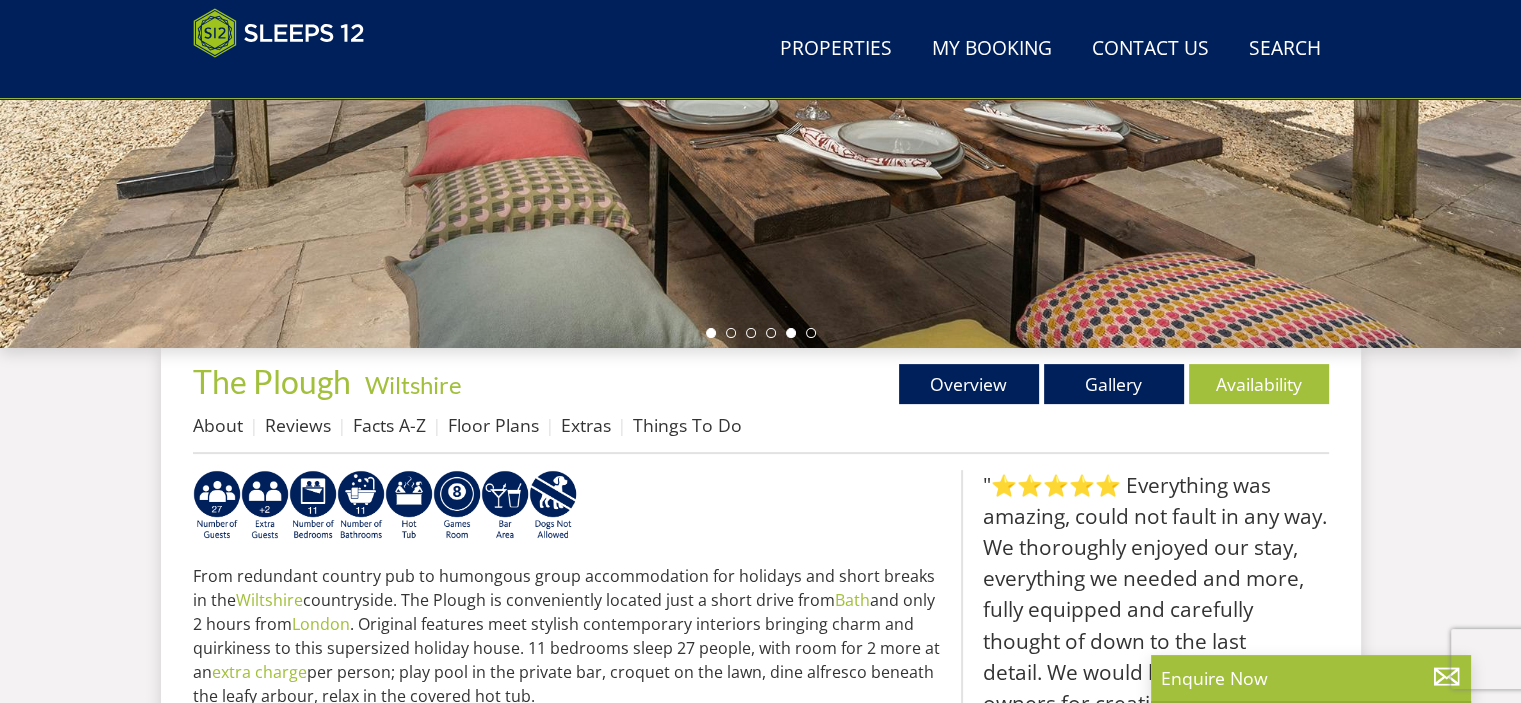 click at bounding box center [791, 333] 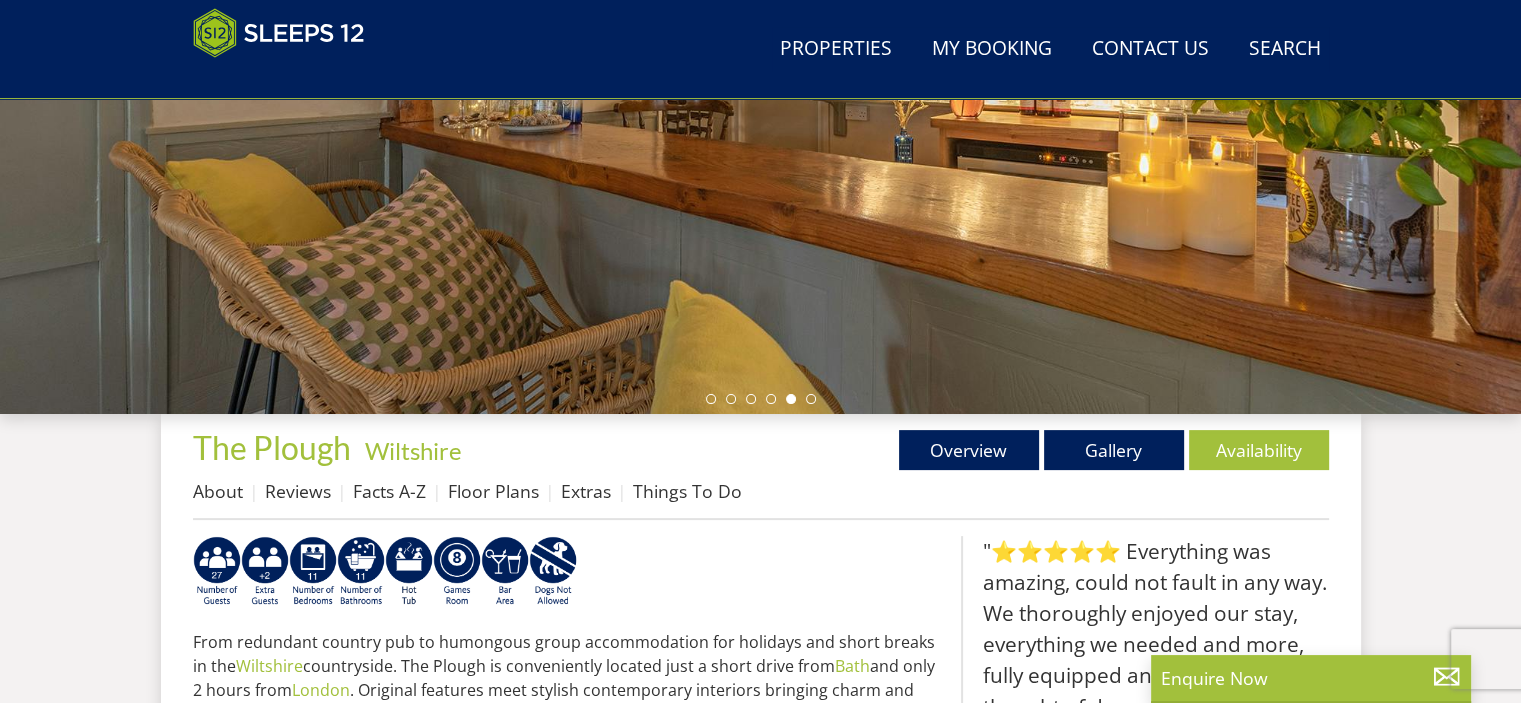 scroll, scrollTop: 395, scrollLeft: 0, axis: vertical 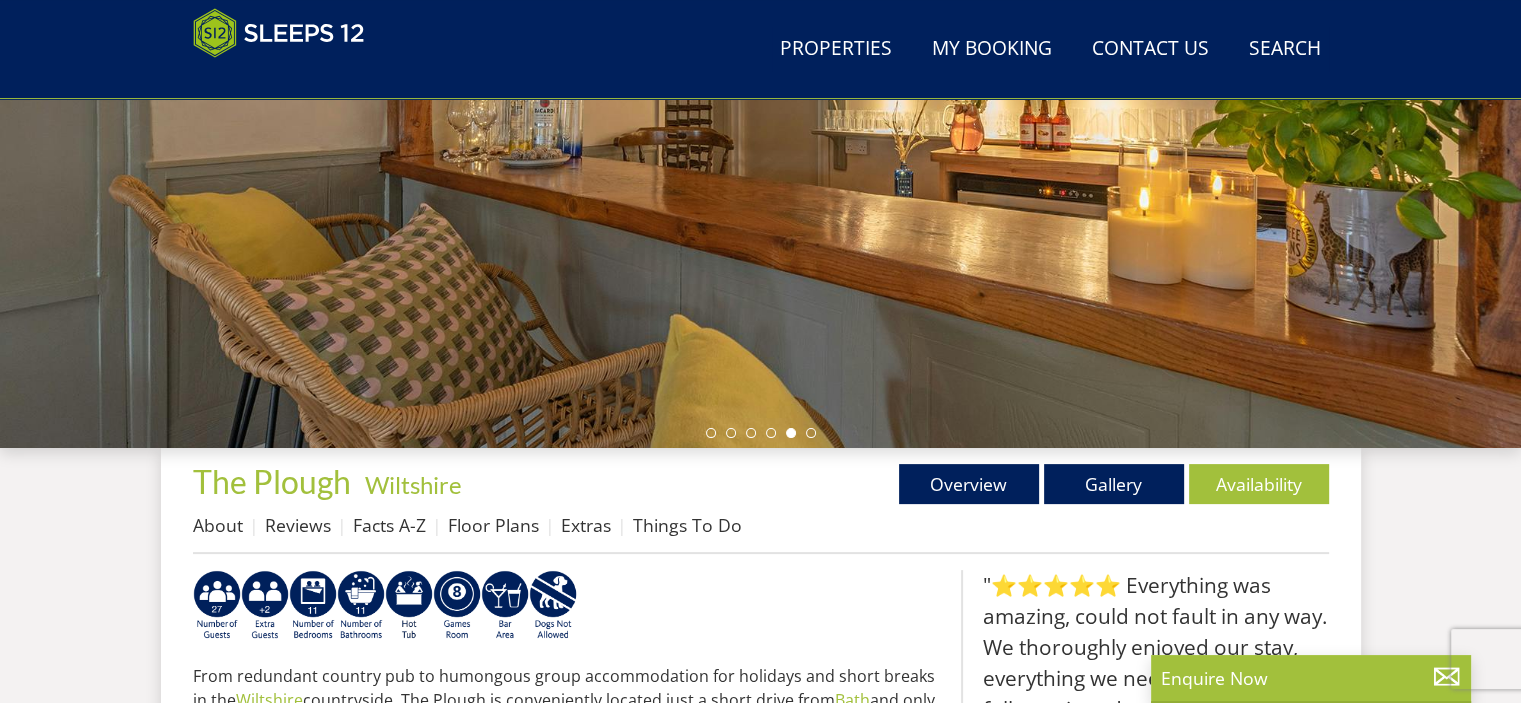click at bounding box center (760, 98) 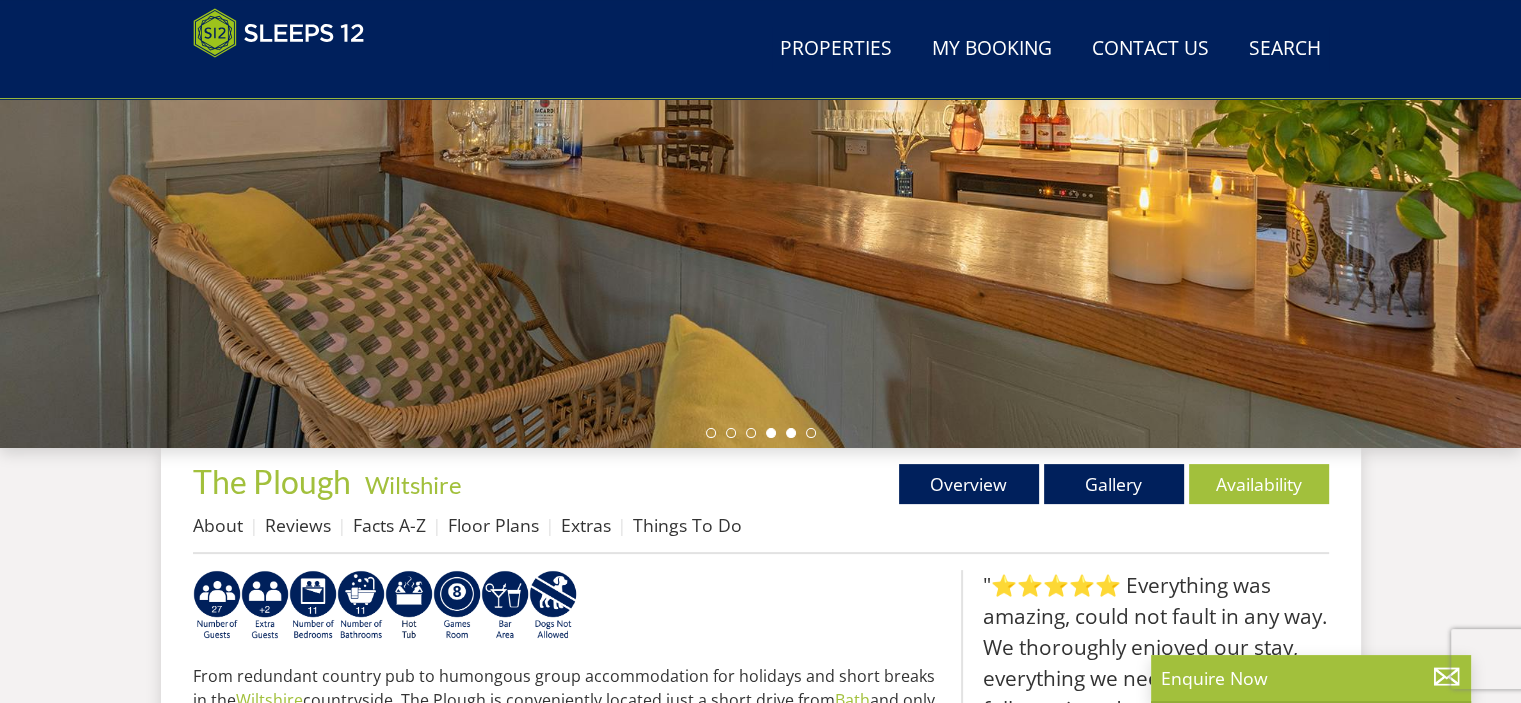 click at bounding box center (771, 433) 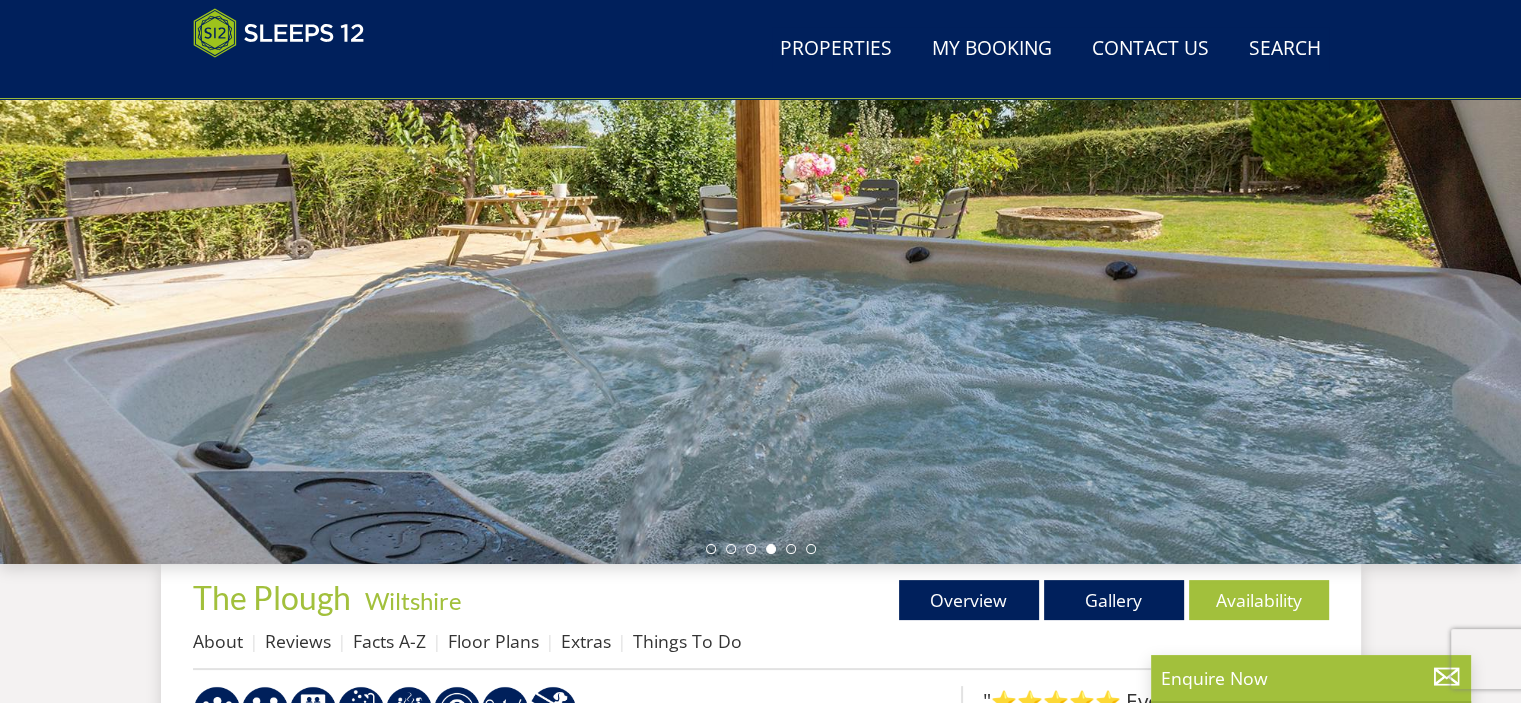 scroll, scrollTop: 195, scrollLeft: 0, axis: vertical 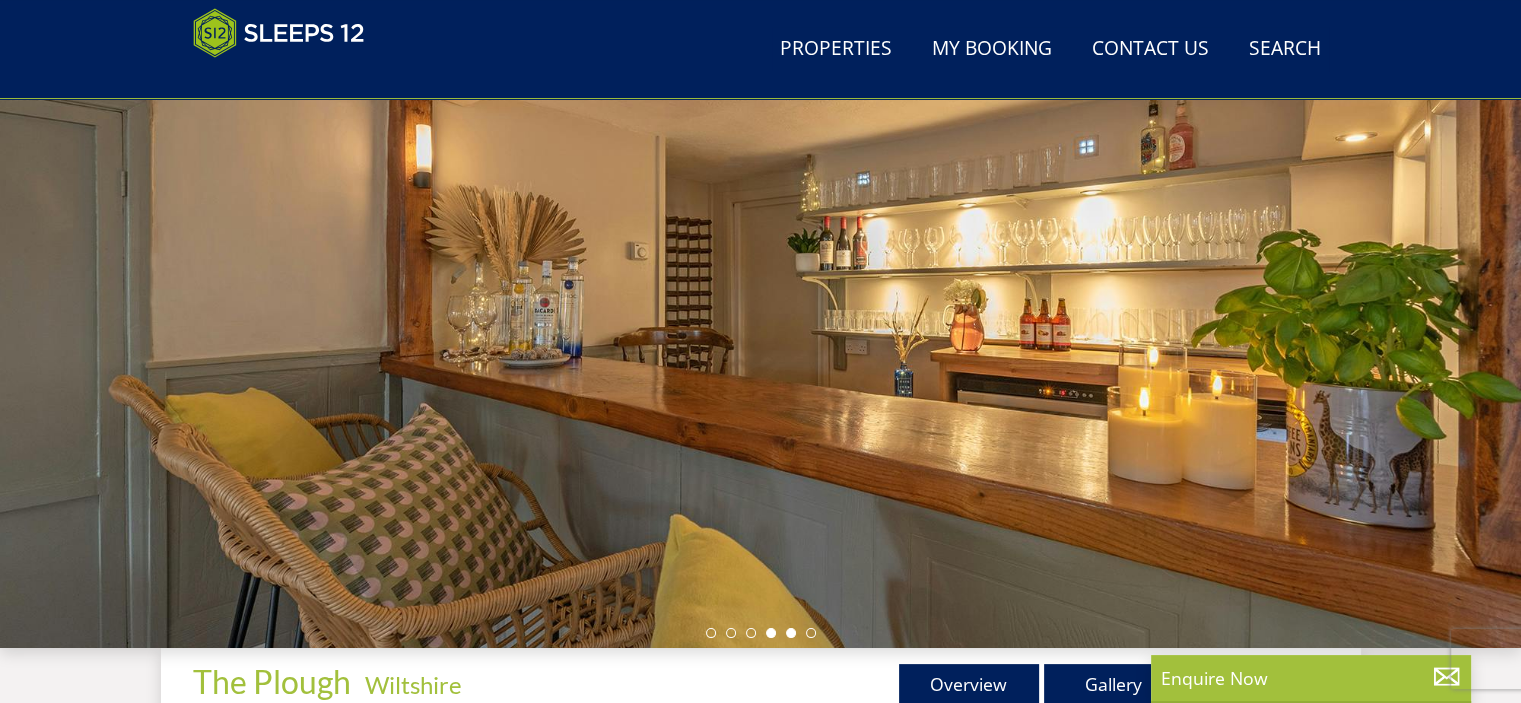 click at bounding box center (771, 633) 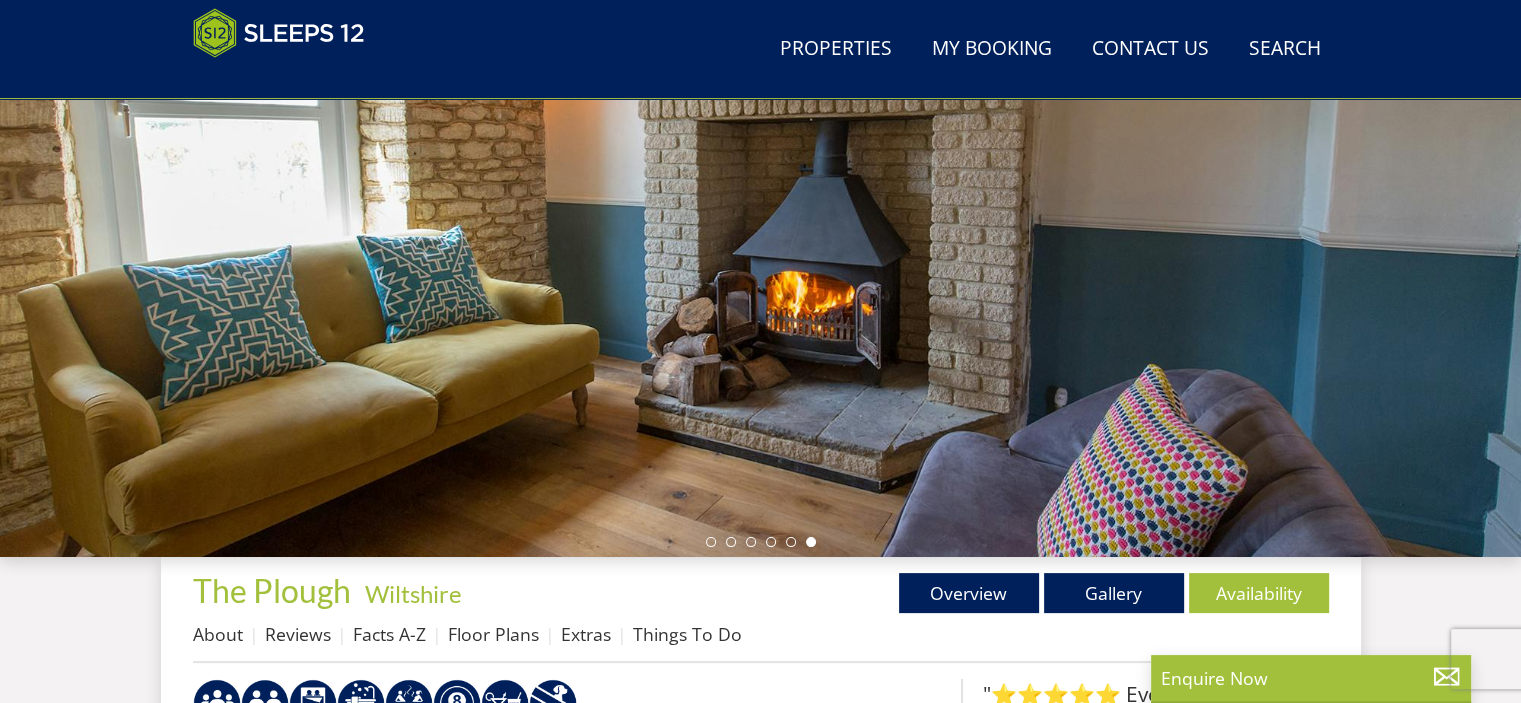 scroll, scrollTop: 395, scrollLeft: 0, axis: vertical 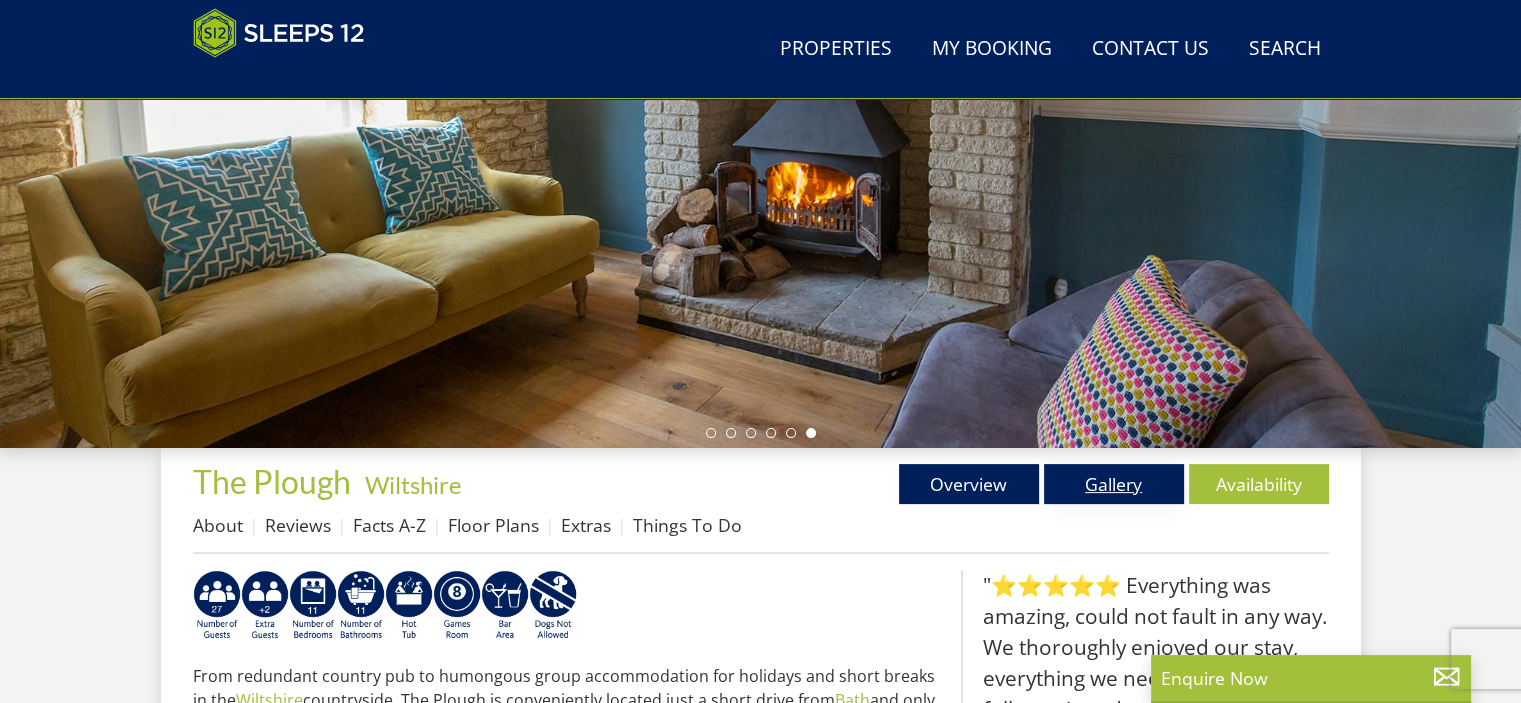 click on "Gallery" at bounding box center [1114, 484] 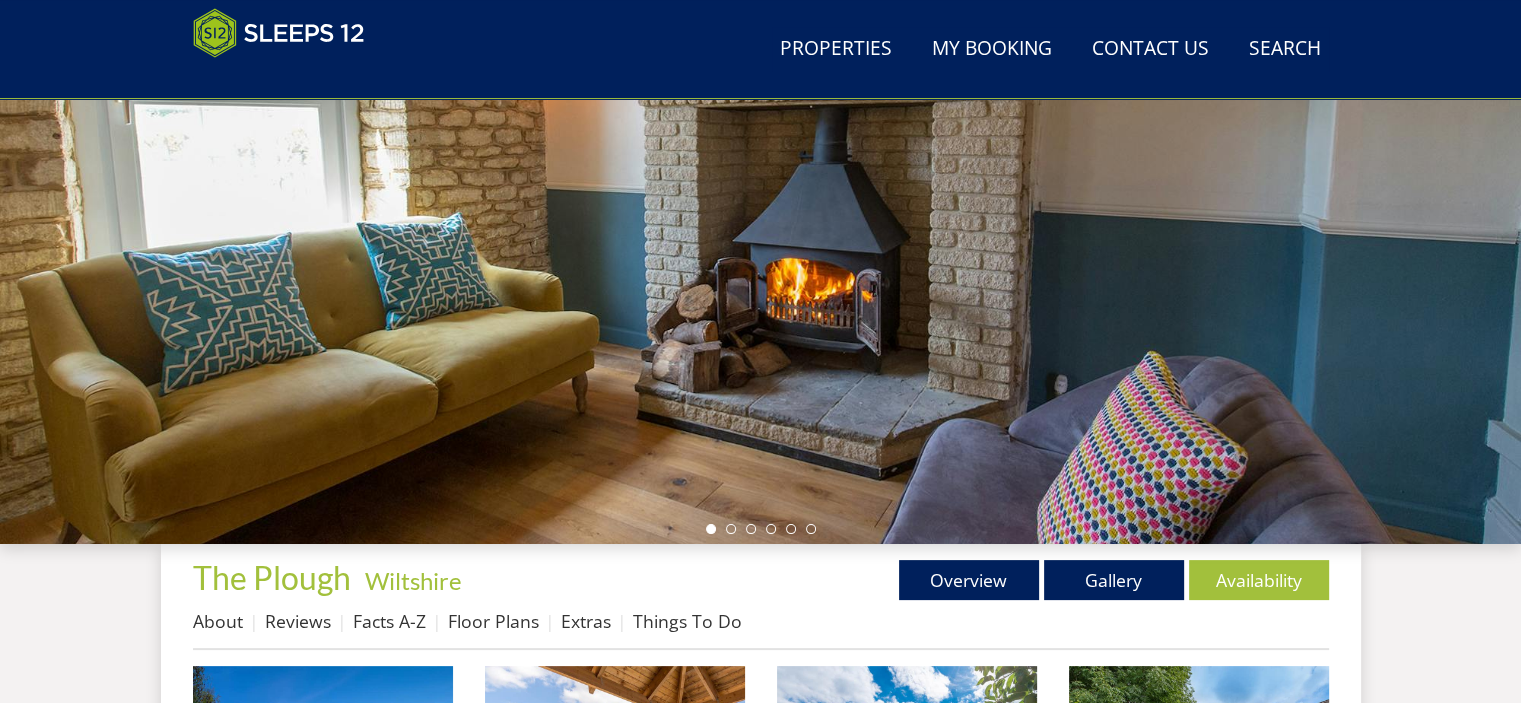scroll, scrollTop: 300, scrollLeft: 0, axis: vertical 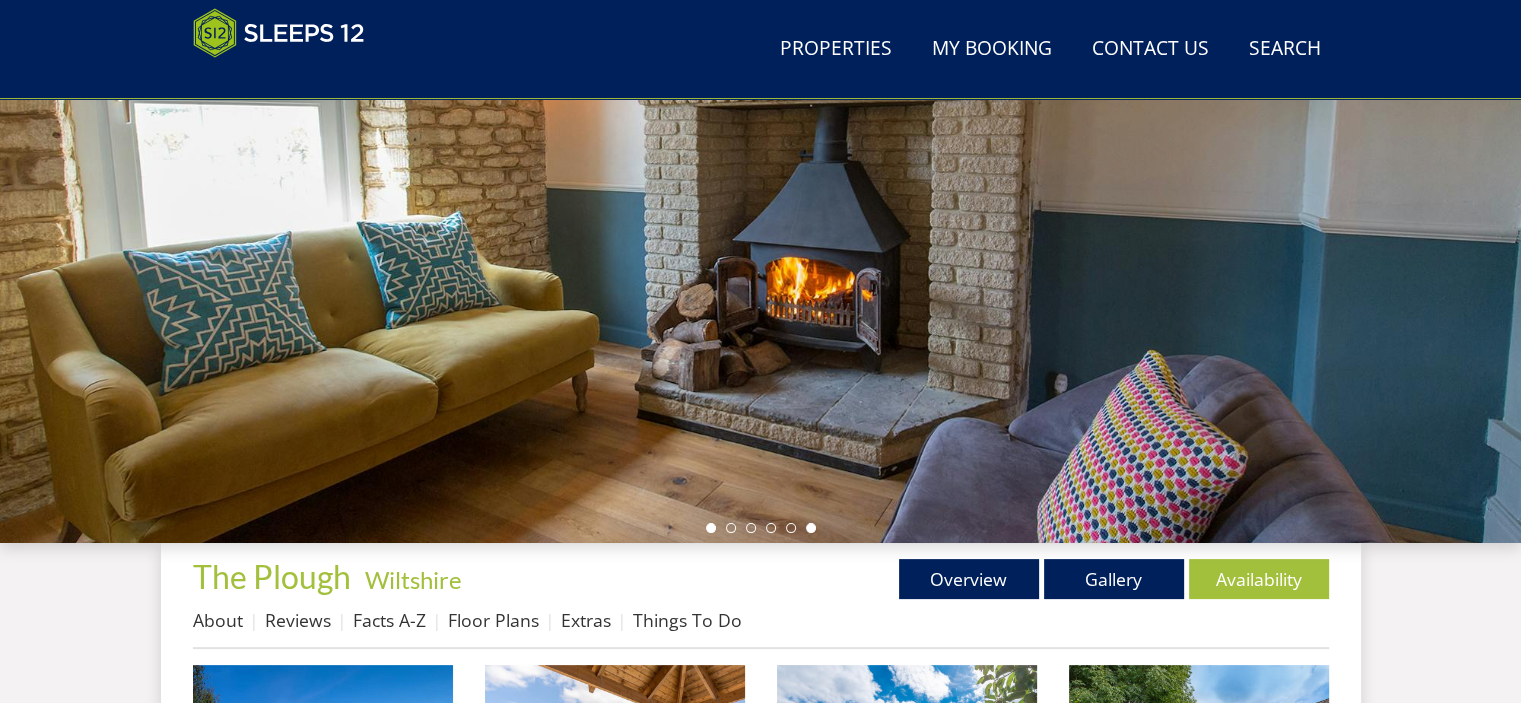 click at bounding box center (811, 528) 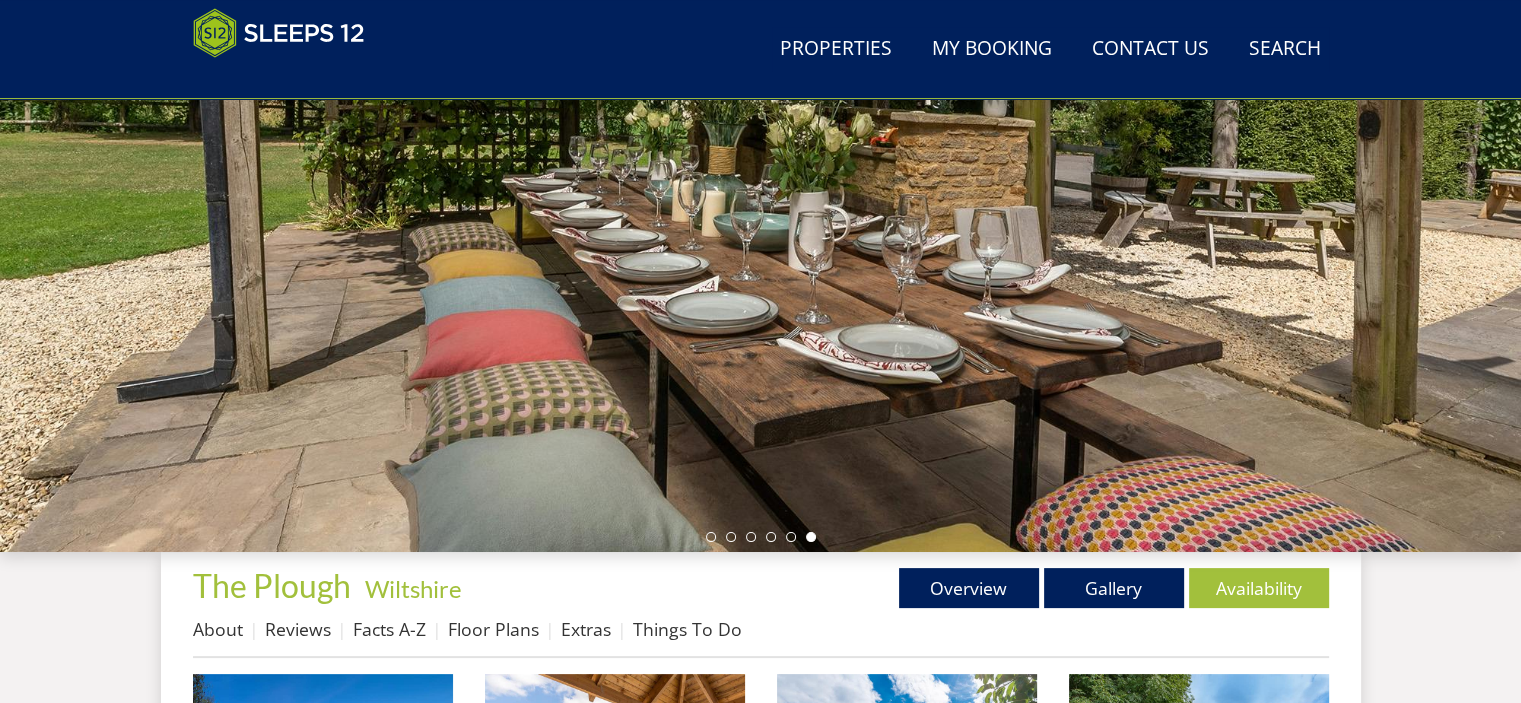 scroll, scrollTop: 300, scrollLeft: 0, axis: vertical 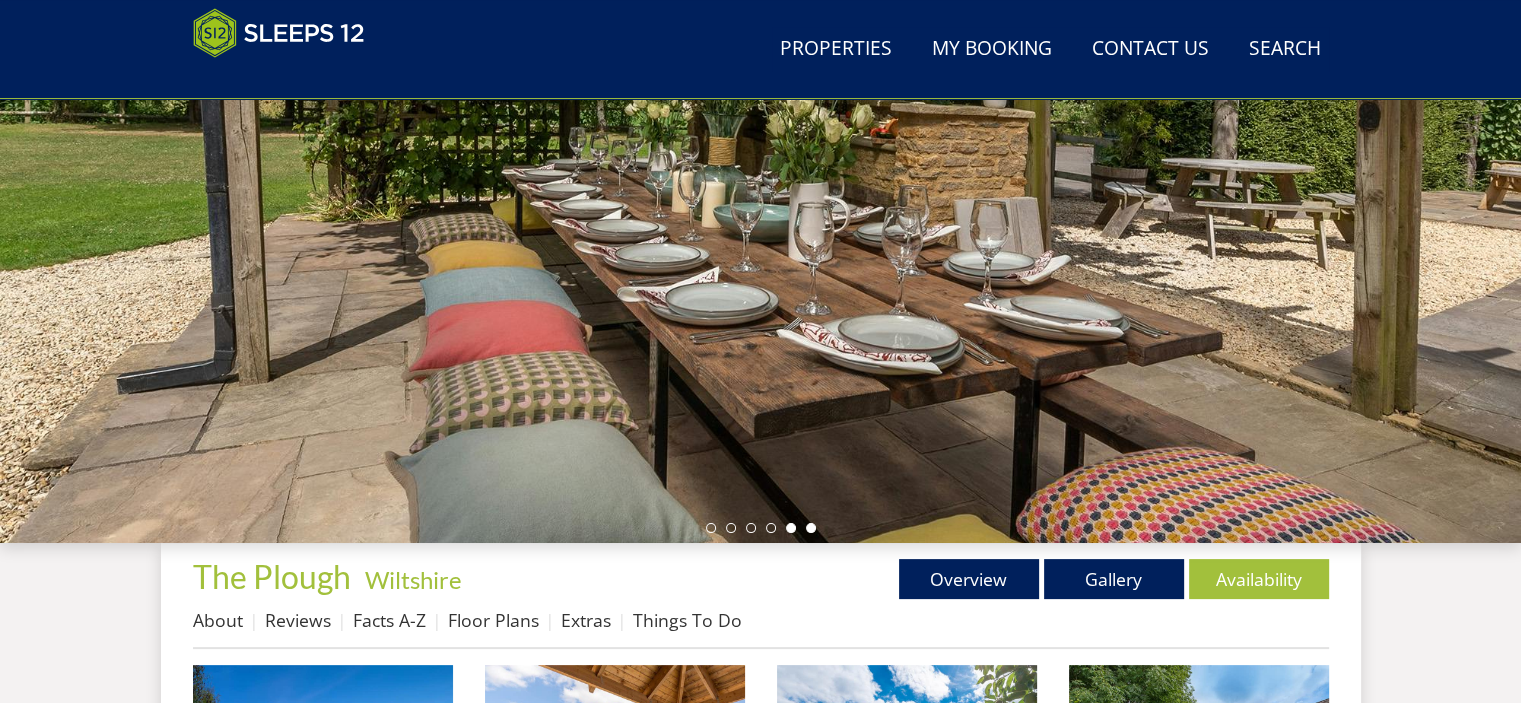 click at bounding box center (791, 528) 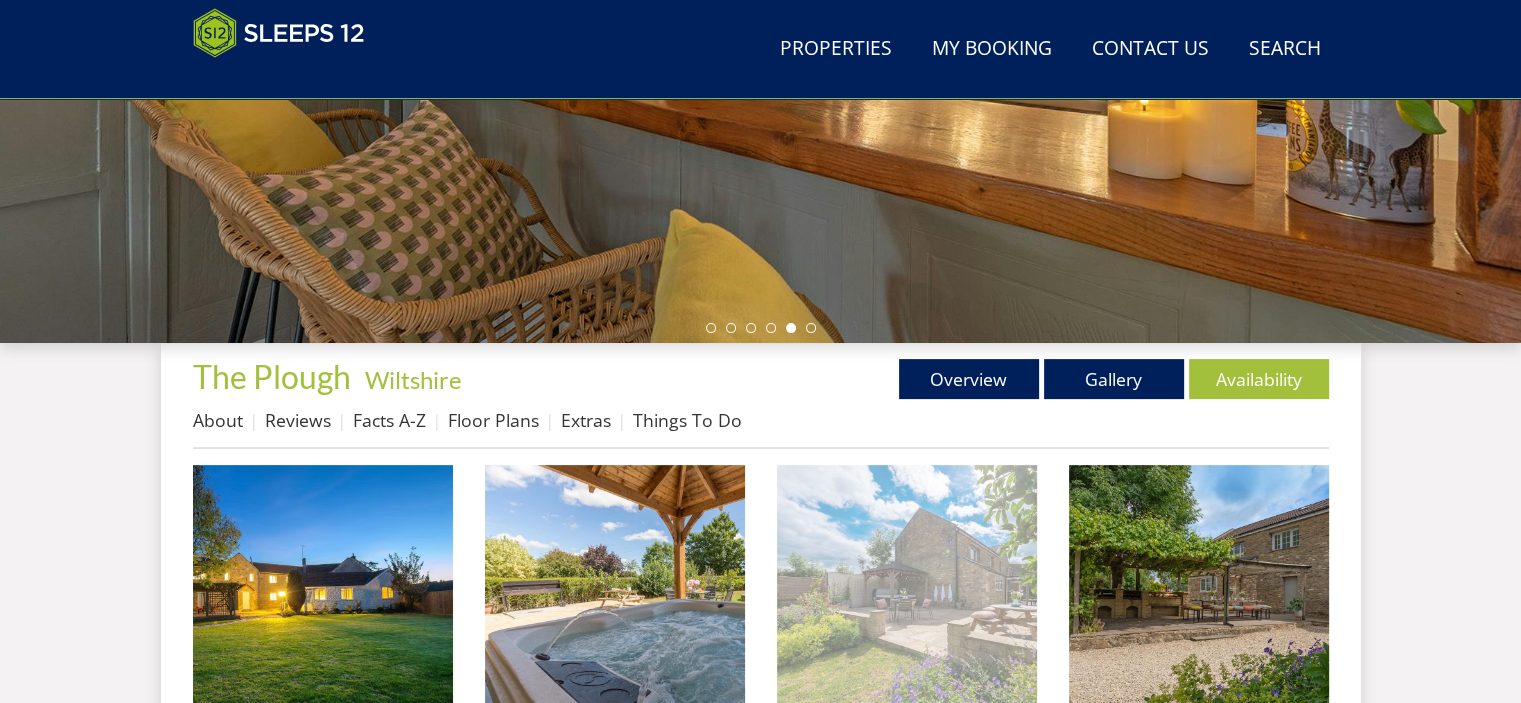 scroll, scrollTop: 700, scrollLeft: 0, axis: vertical 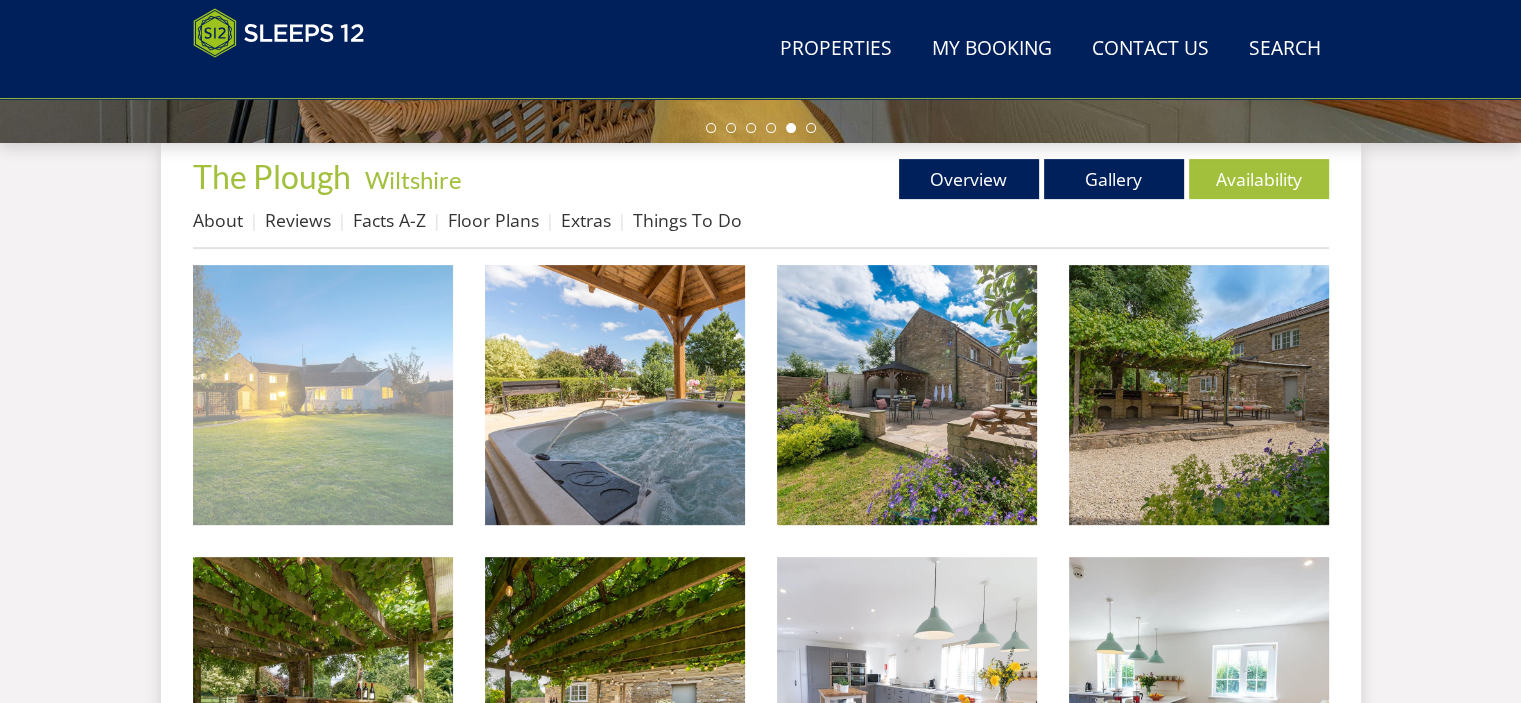 click at bounding box center (323, 395) 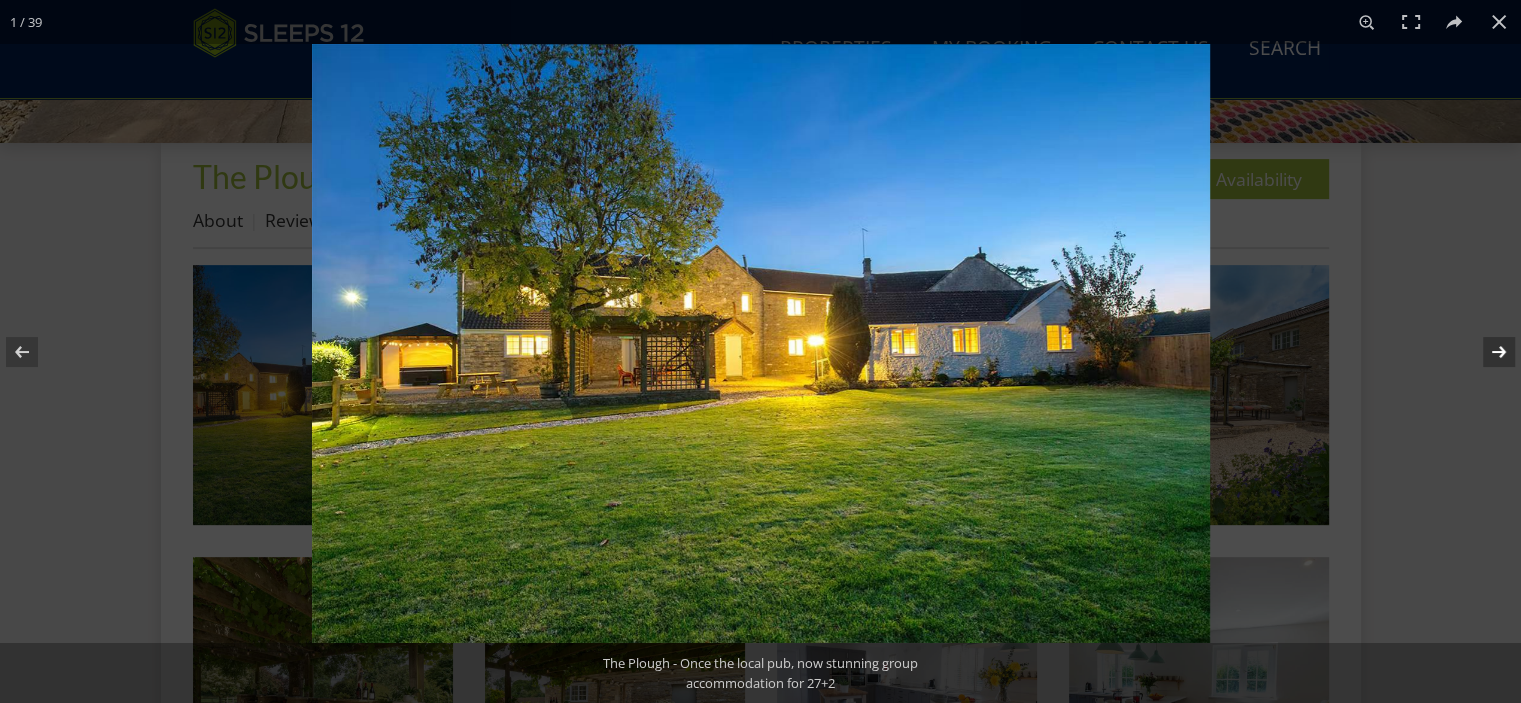 click at bounding box center (1486, 352) 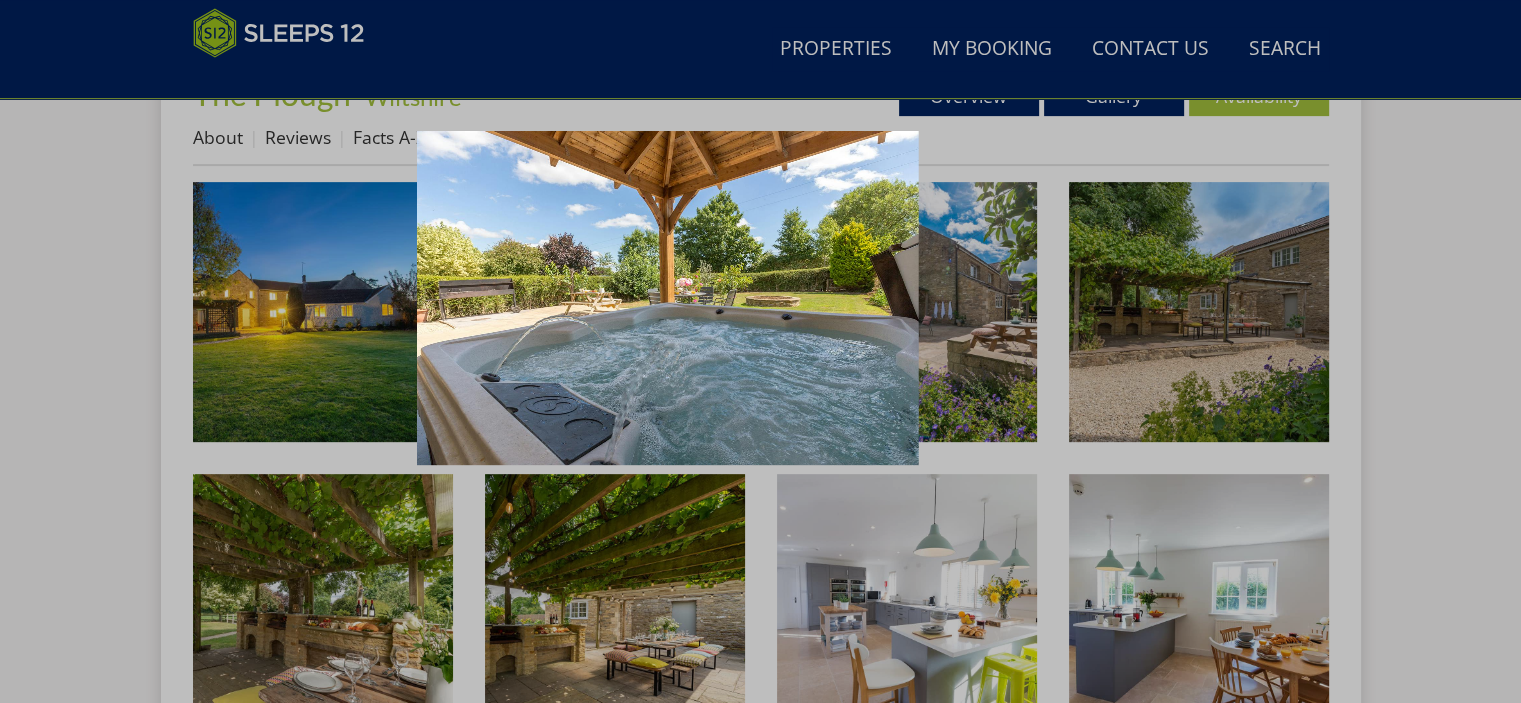 scroll, scrollTop: 800, scrollLeft: 0, axis: vertical 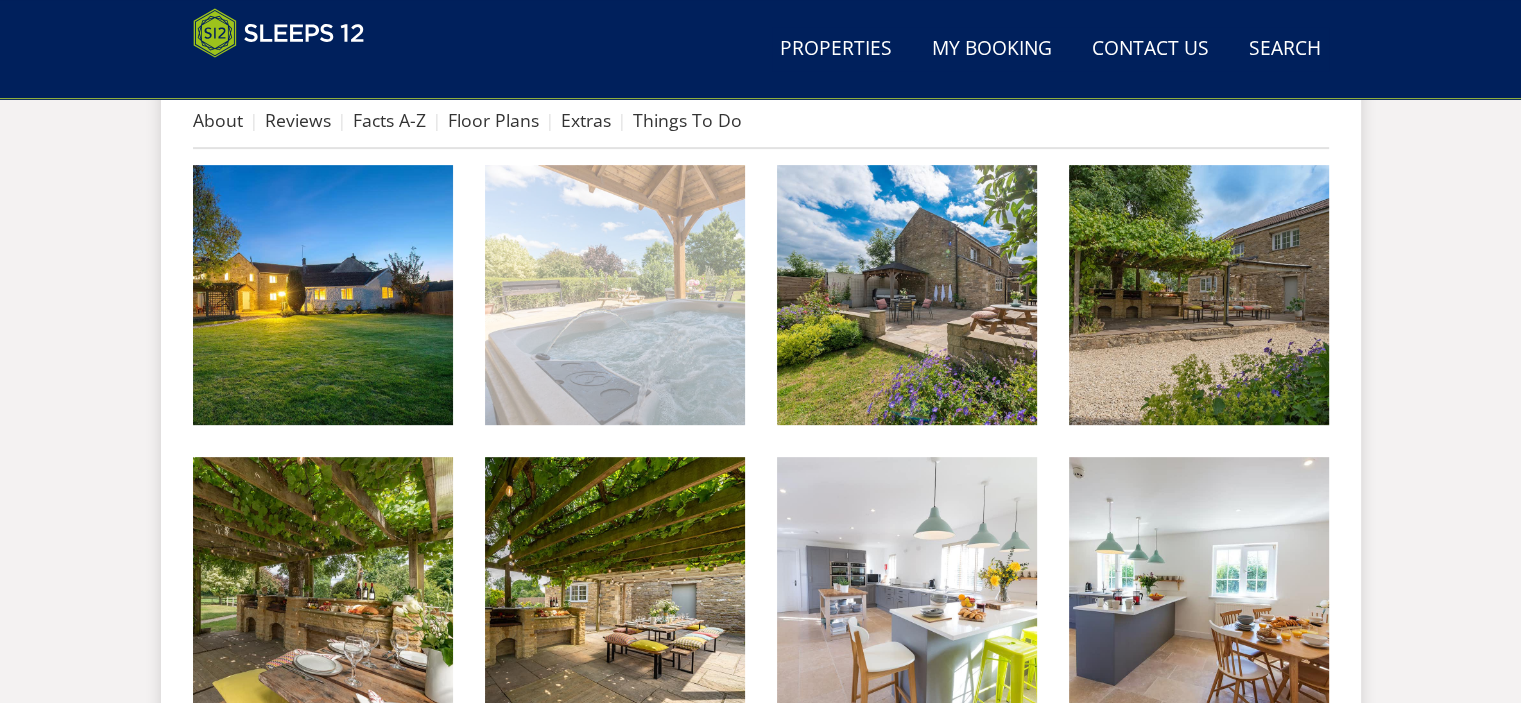 click at bounding box center (615, 295) 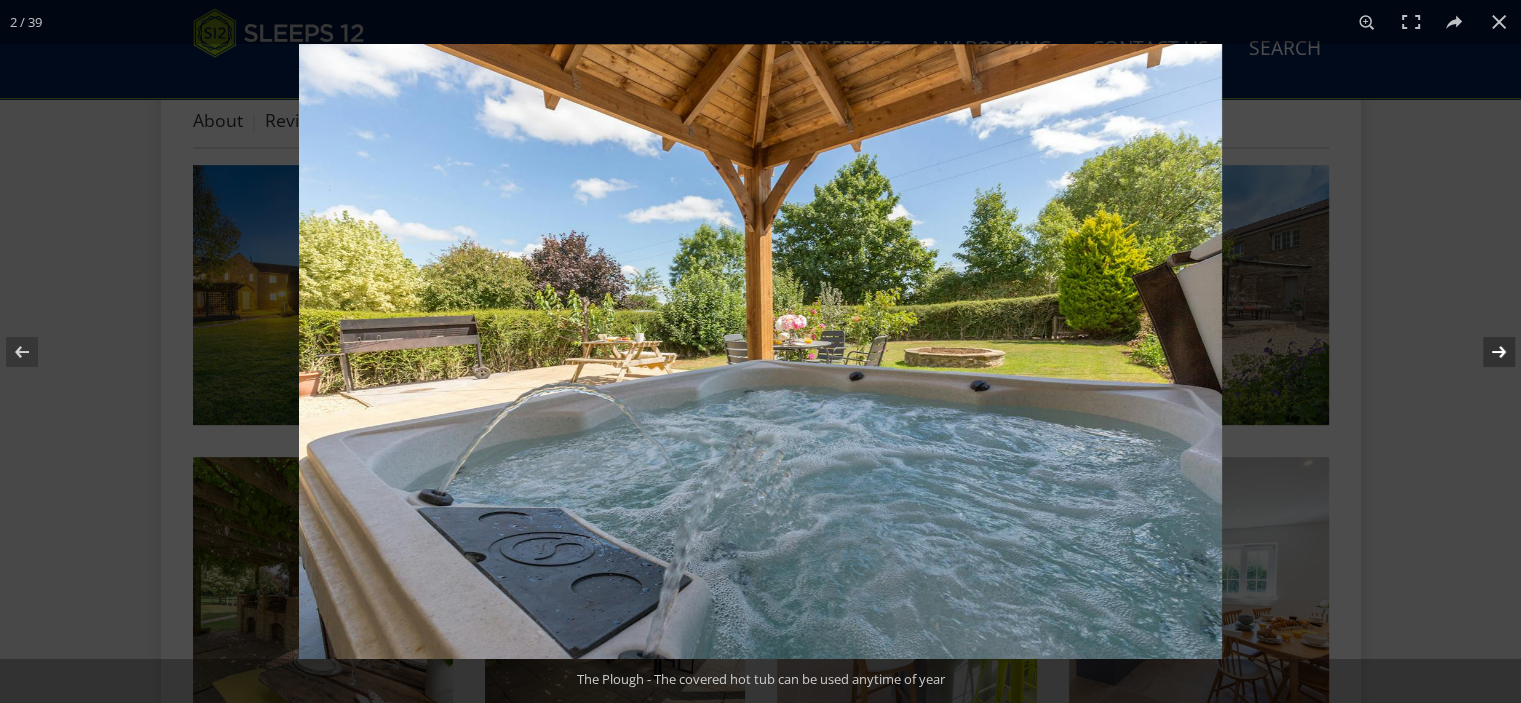click at bounding box center (1486, 352) 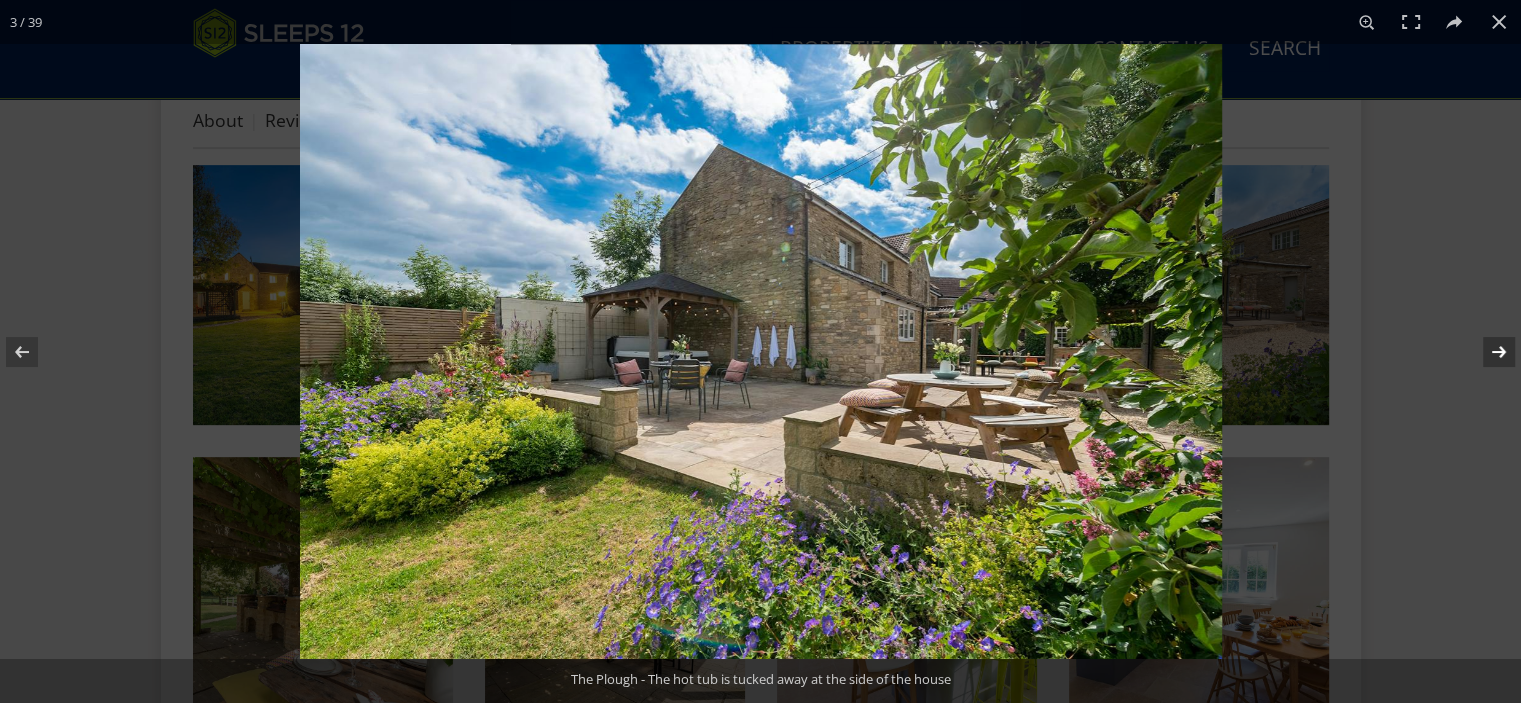 click at bounding box center (1486, 352) 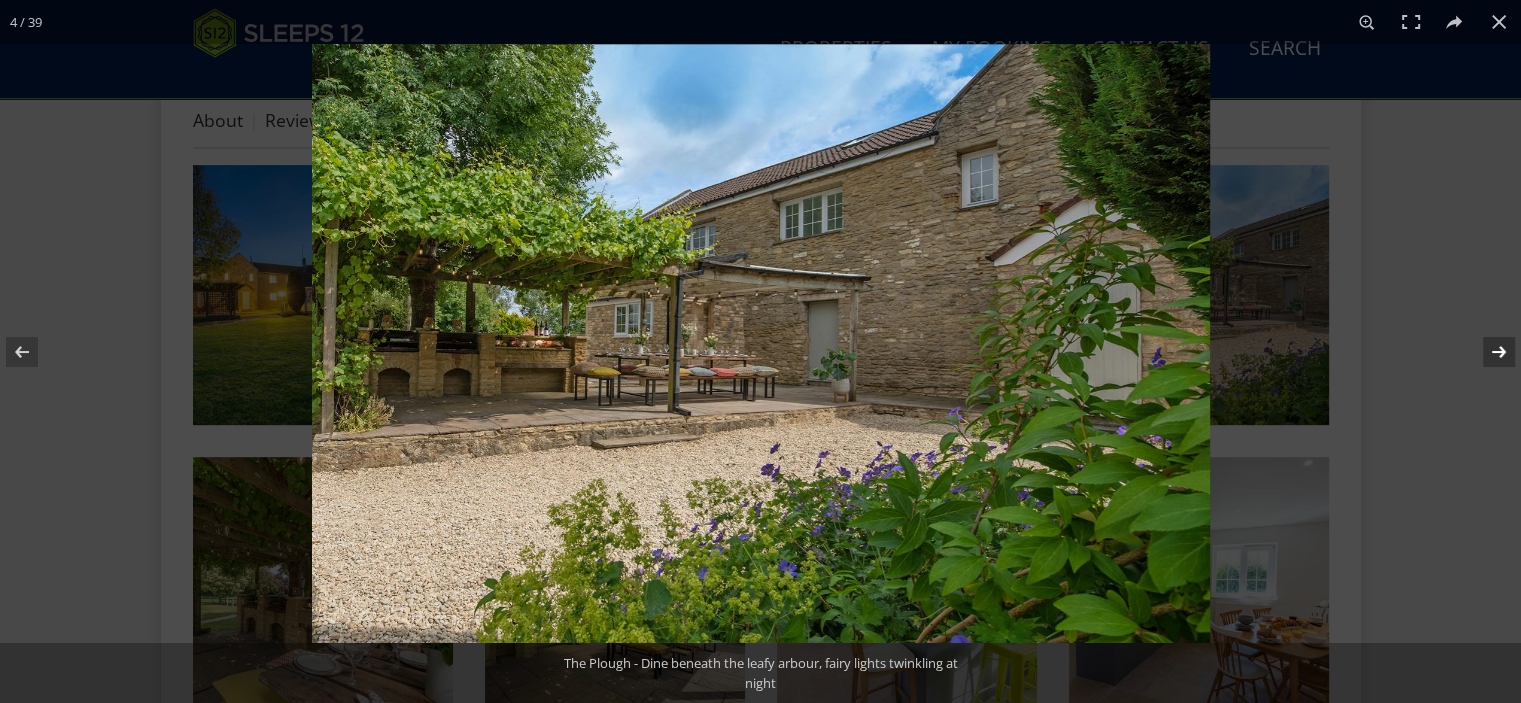 click at bounding box center (1486, 352) 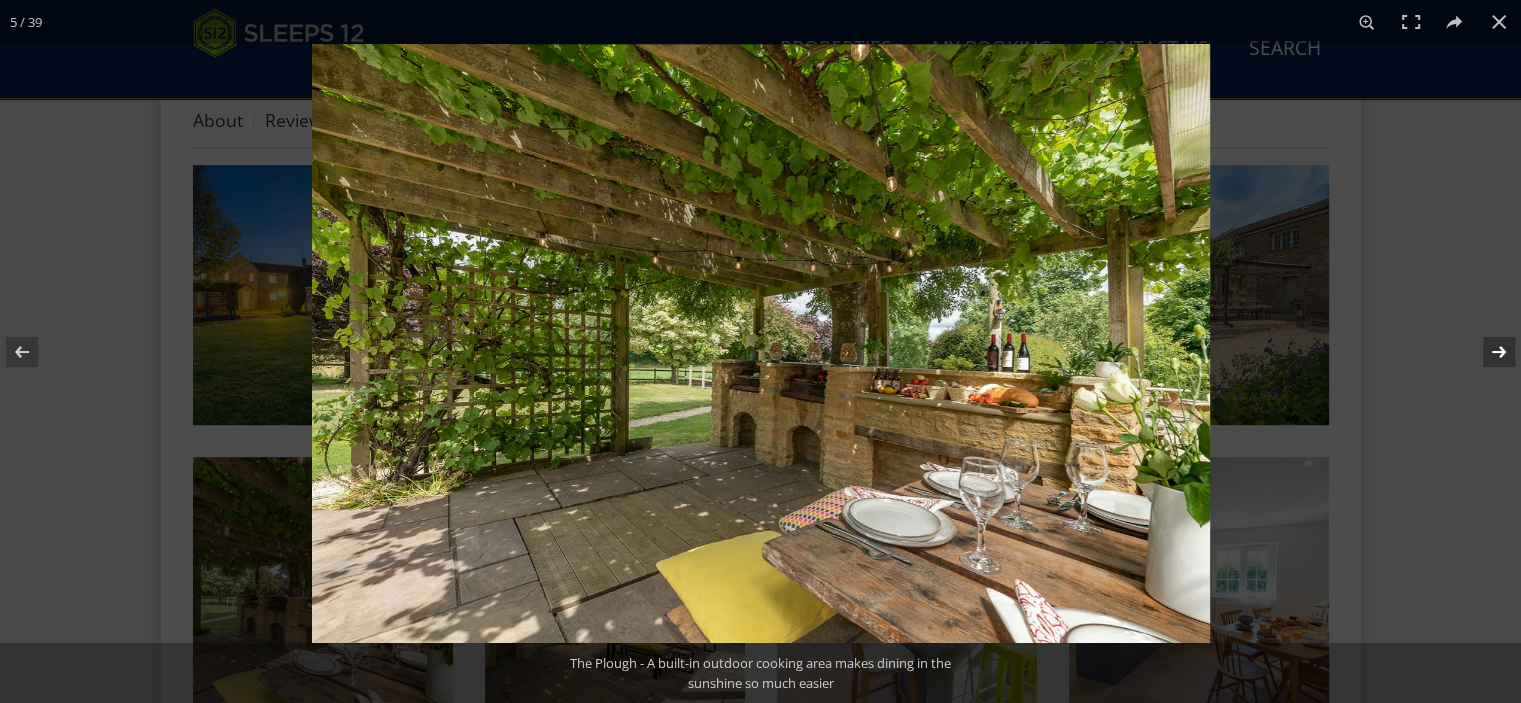 click at bounding box center (1486, 352) 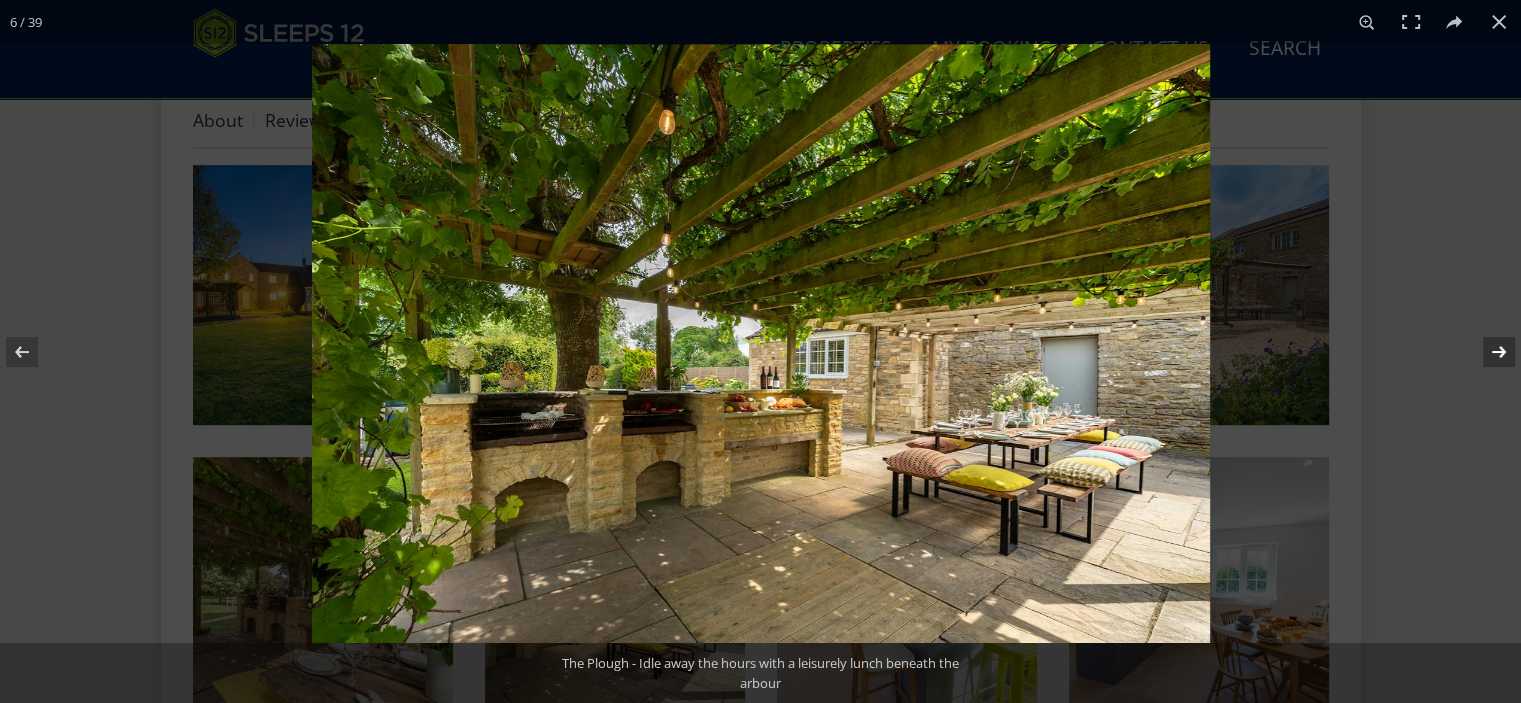click at bounding box center (1486, 352) 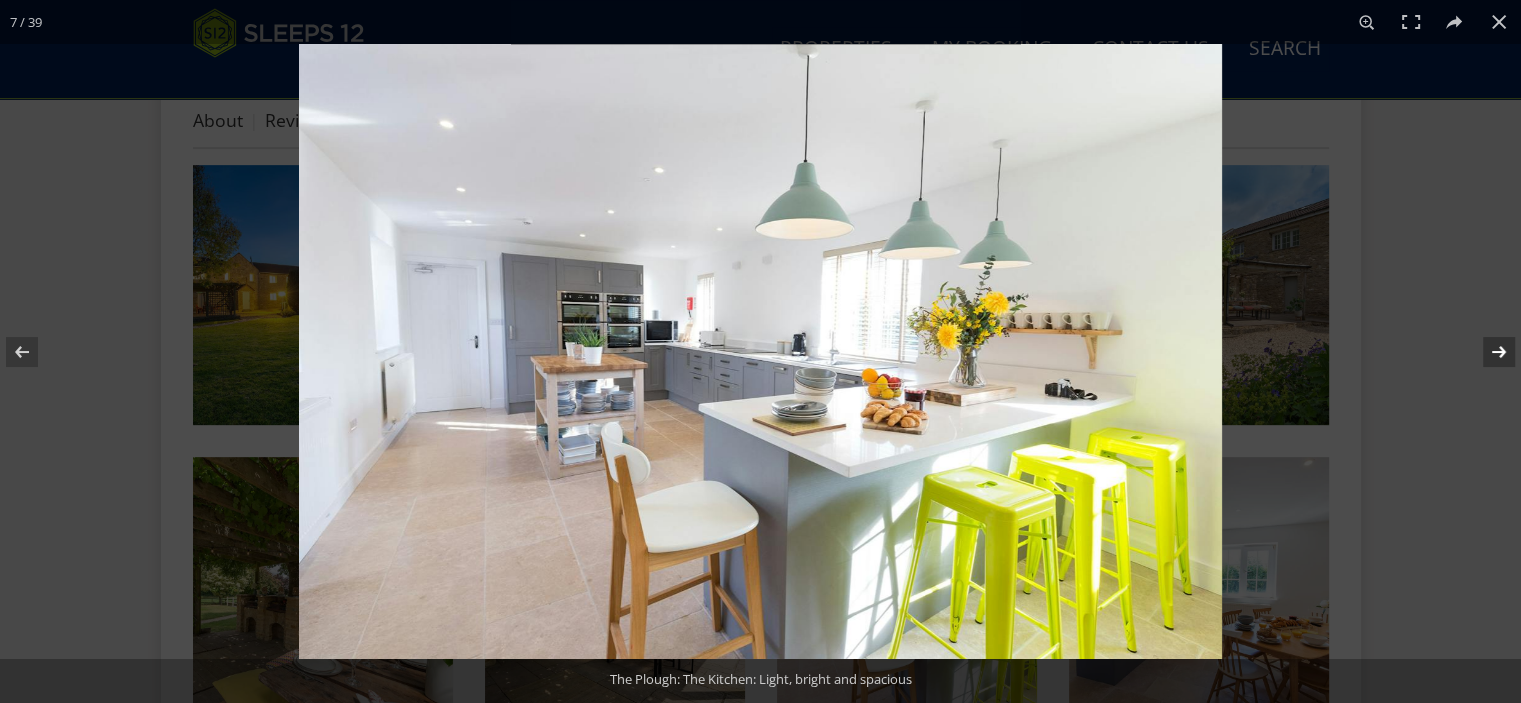 click at bounding box center (1486, 352) 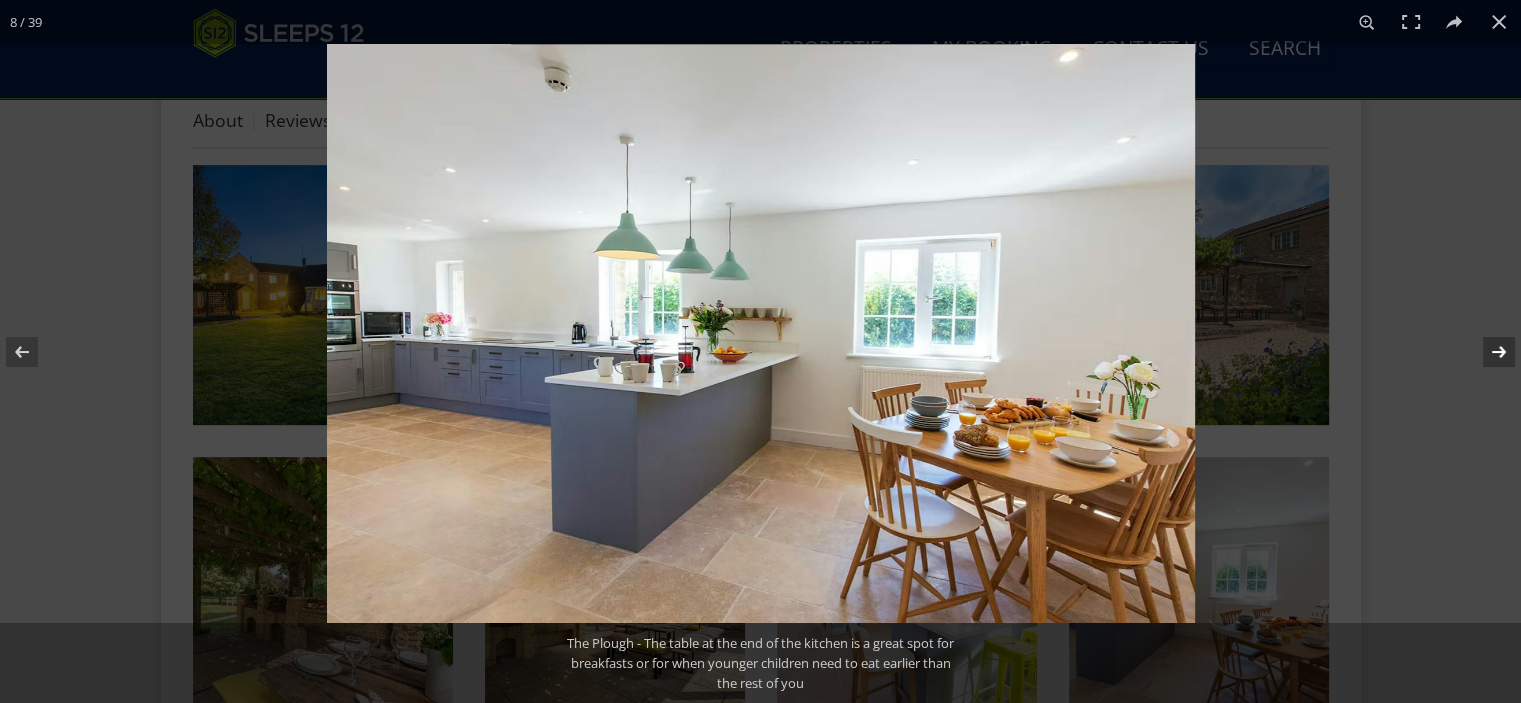 click at bounding box center [1486, 352] 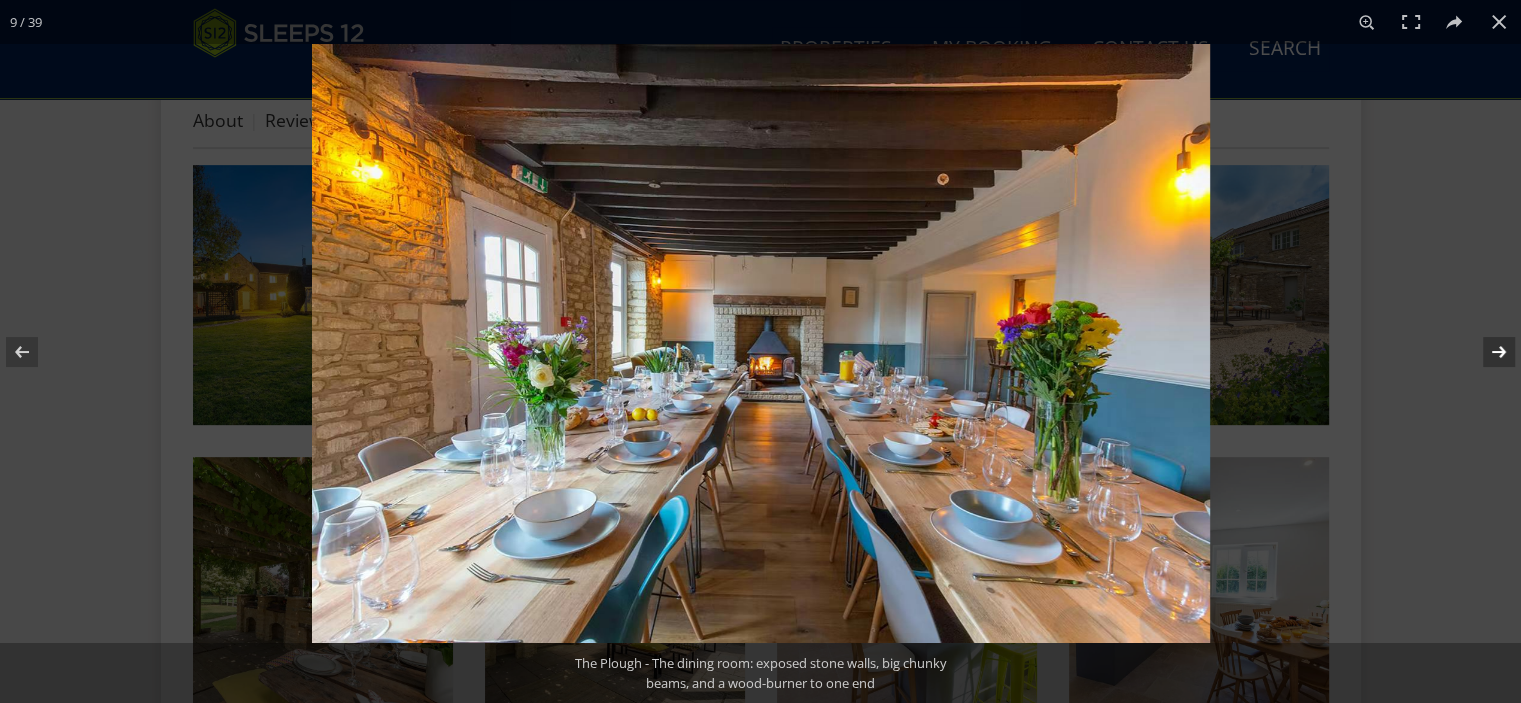 click at bounding box center (1486, 352) 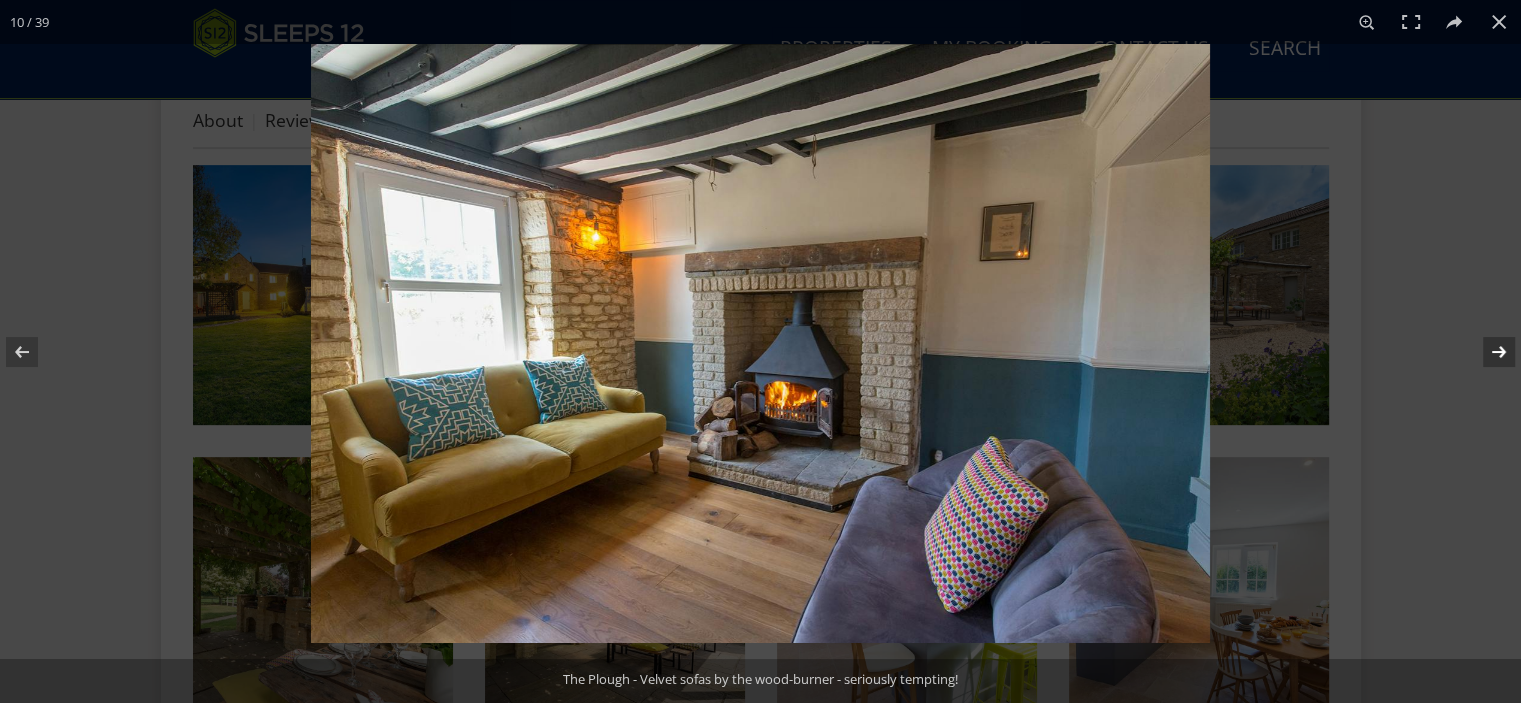 click at bounding box center [1486, 352] 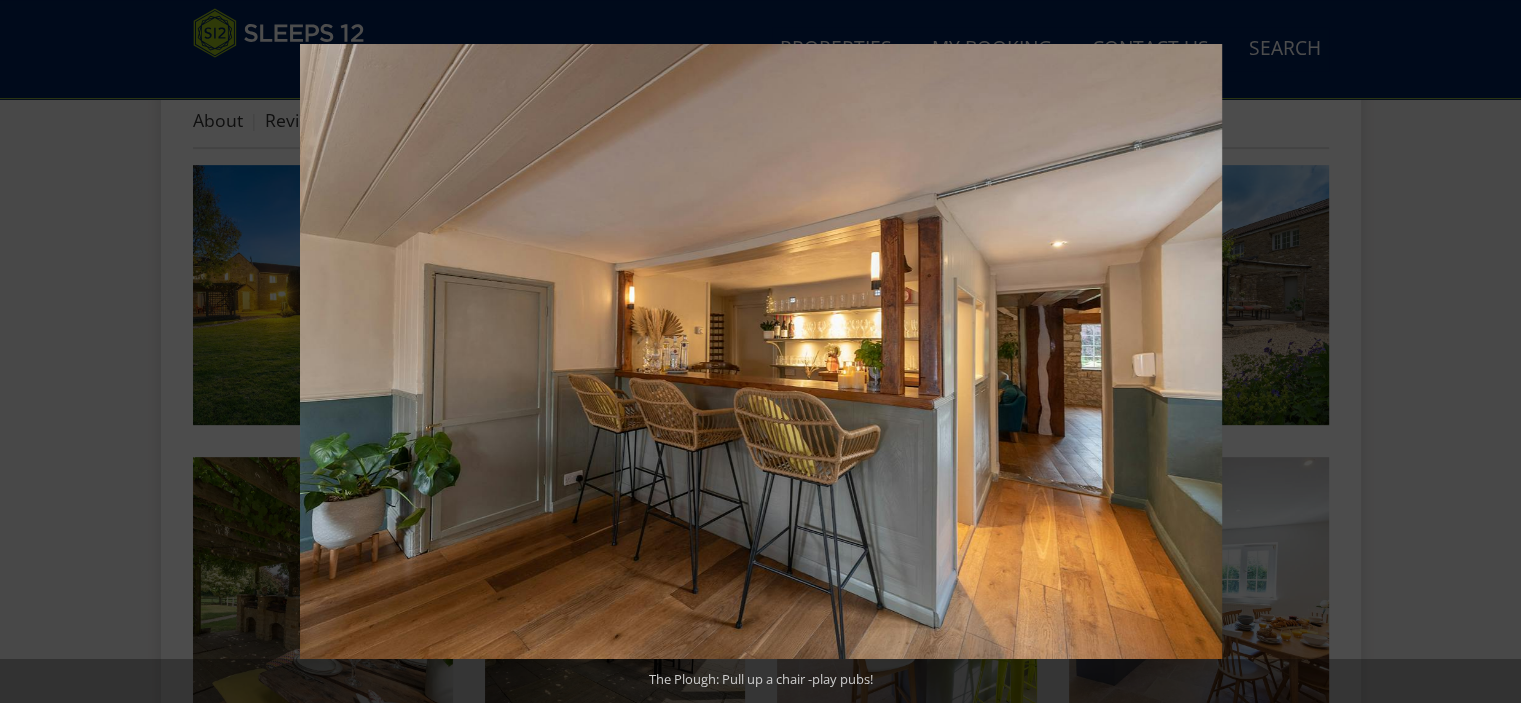 click at bounding box center [1486, 352] 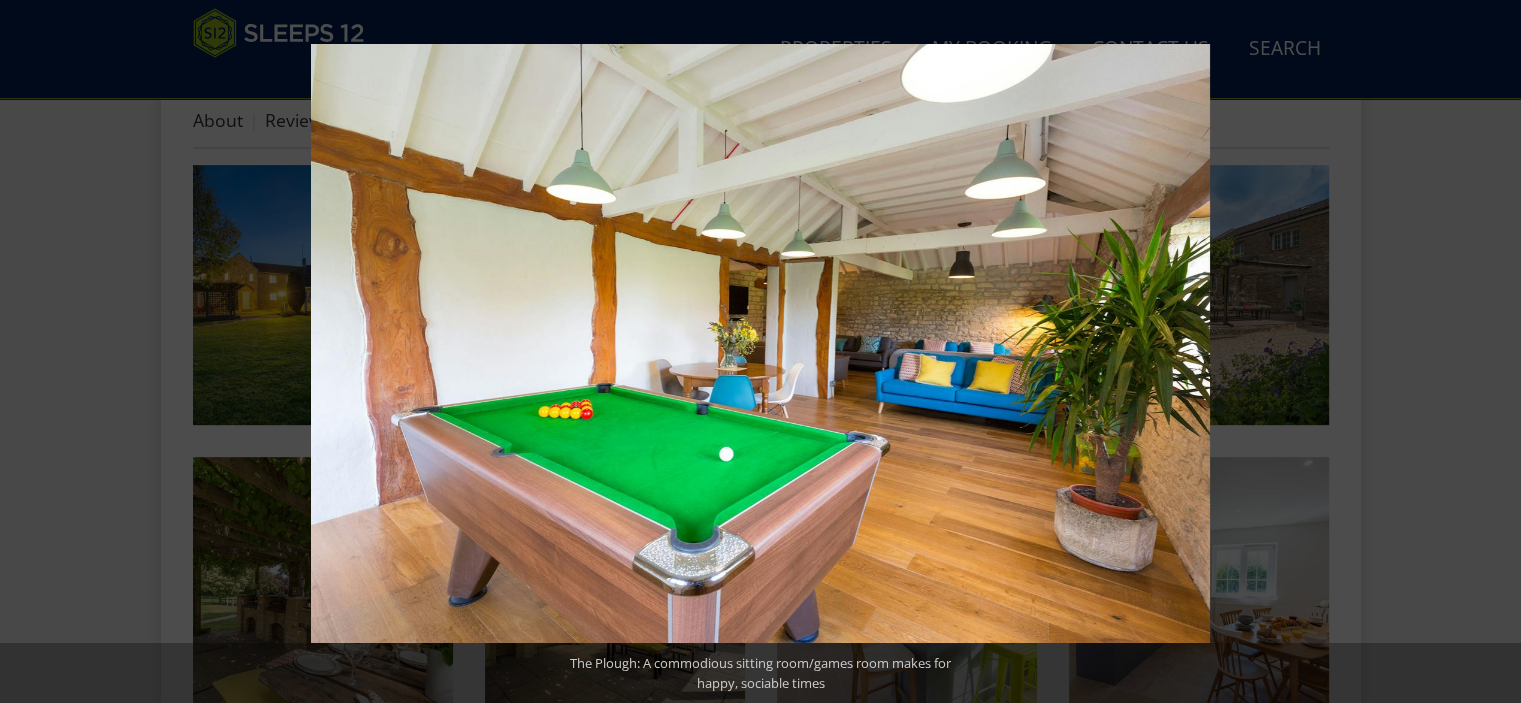 click at bounding box center (1486, 352) 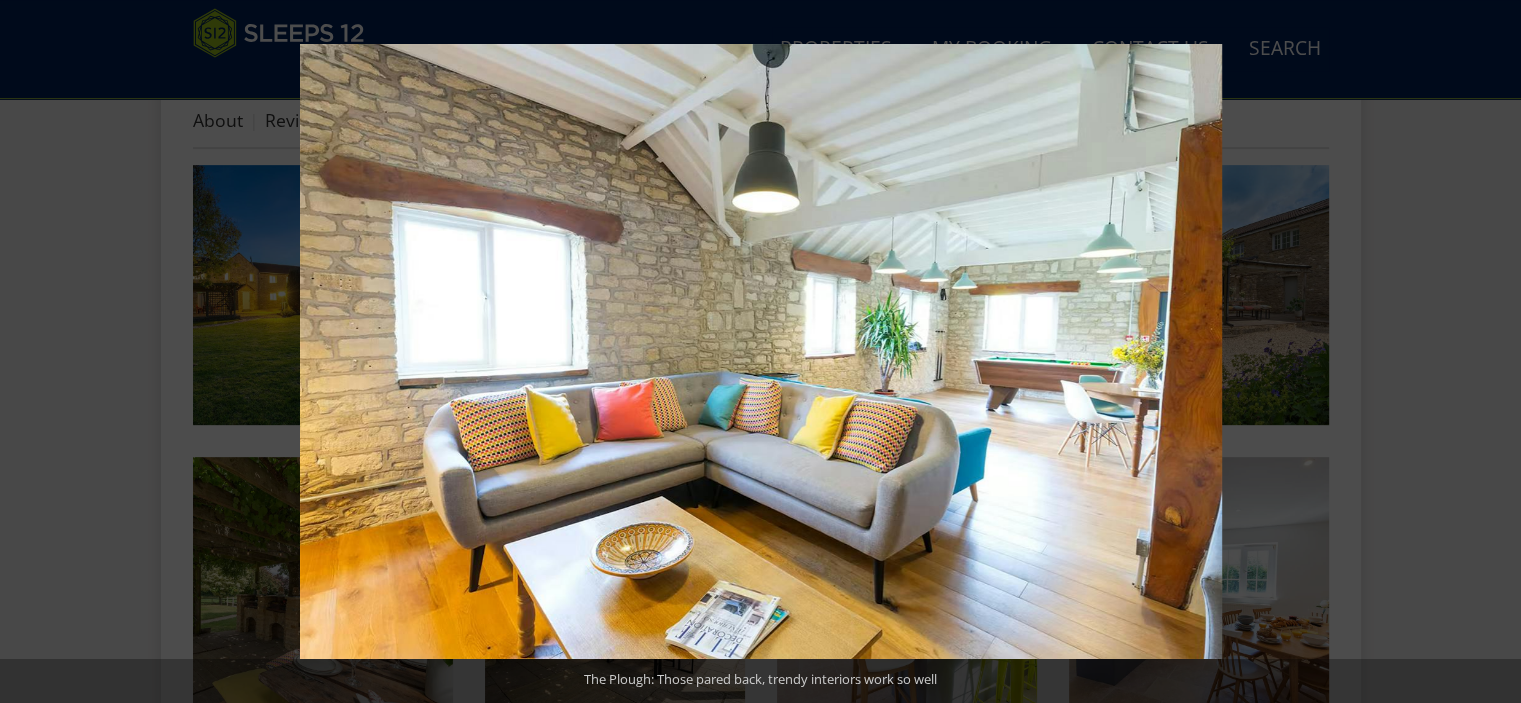 click at bounding box center [1486, 352] 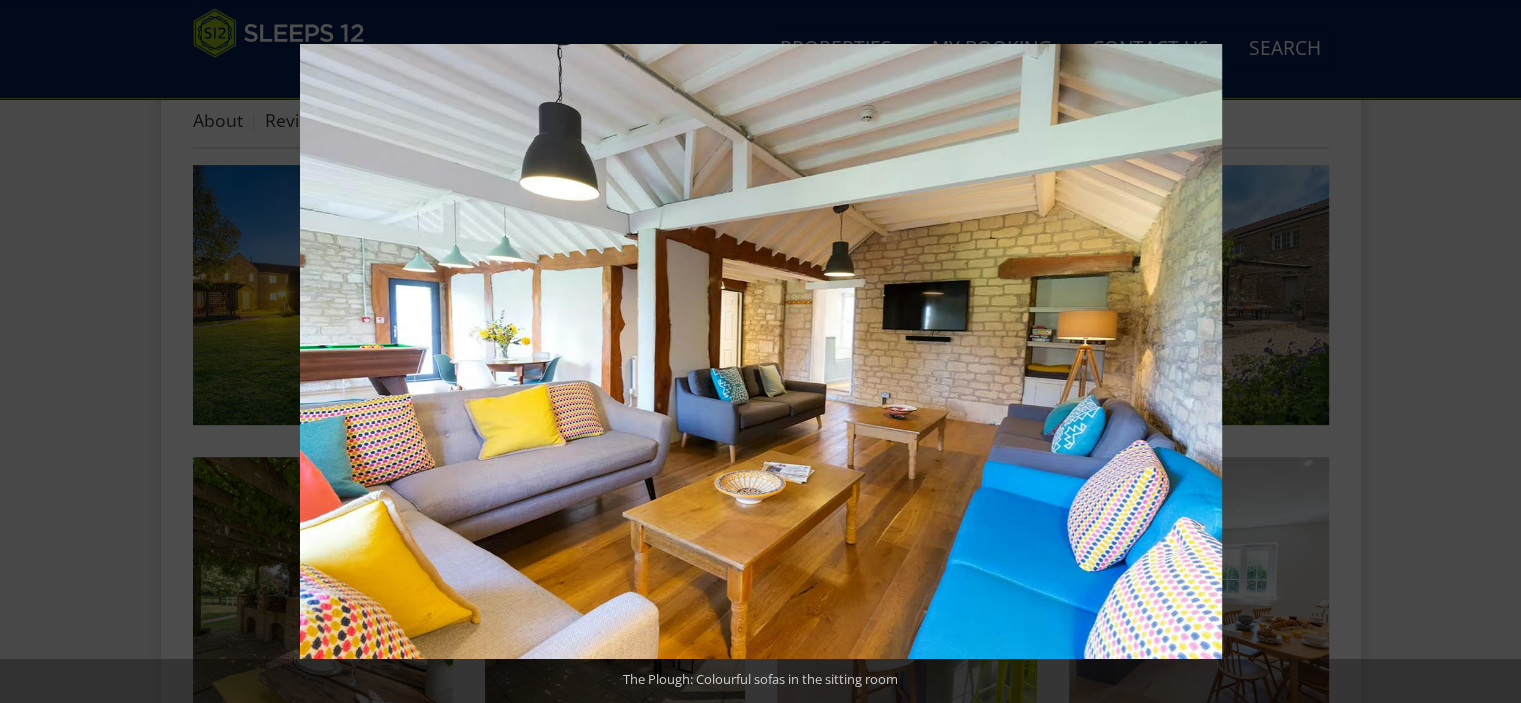 click at bounding box center [1486, 352] 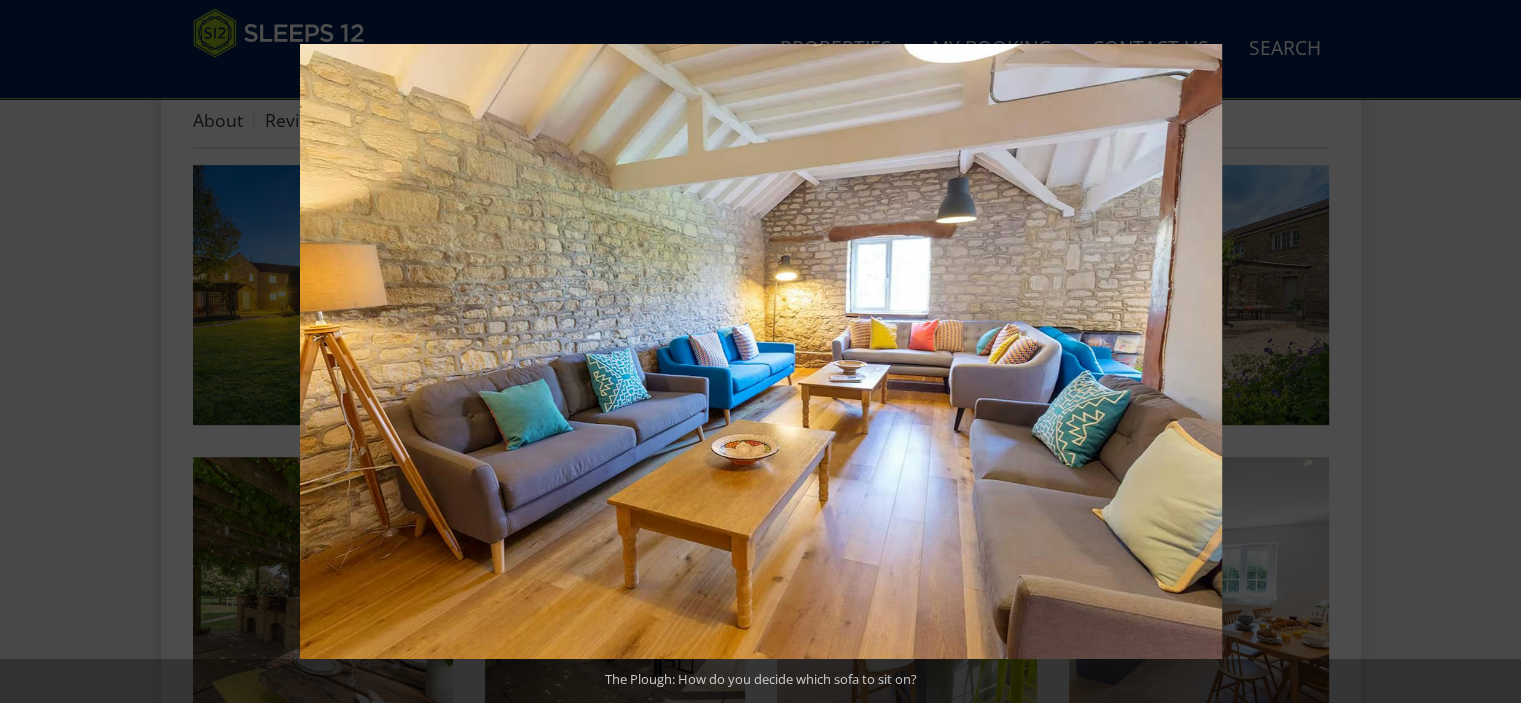 click at bounding box center (1486, 352) 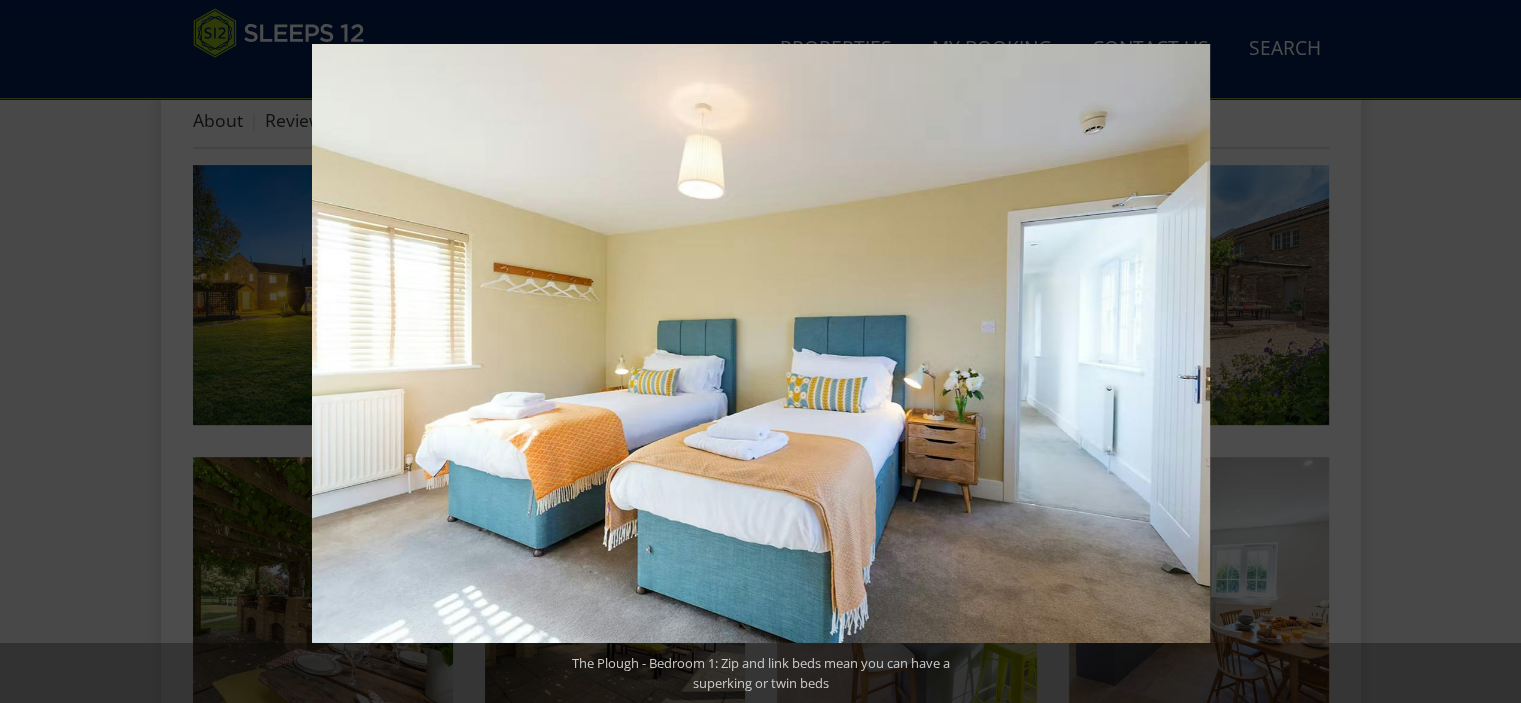 click at bounding box center [1486, 352] 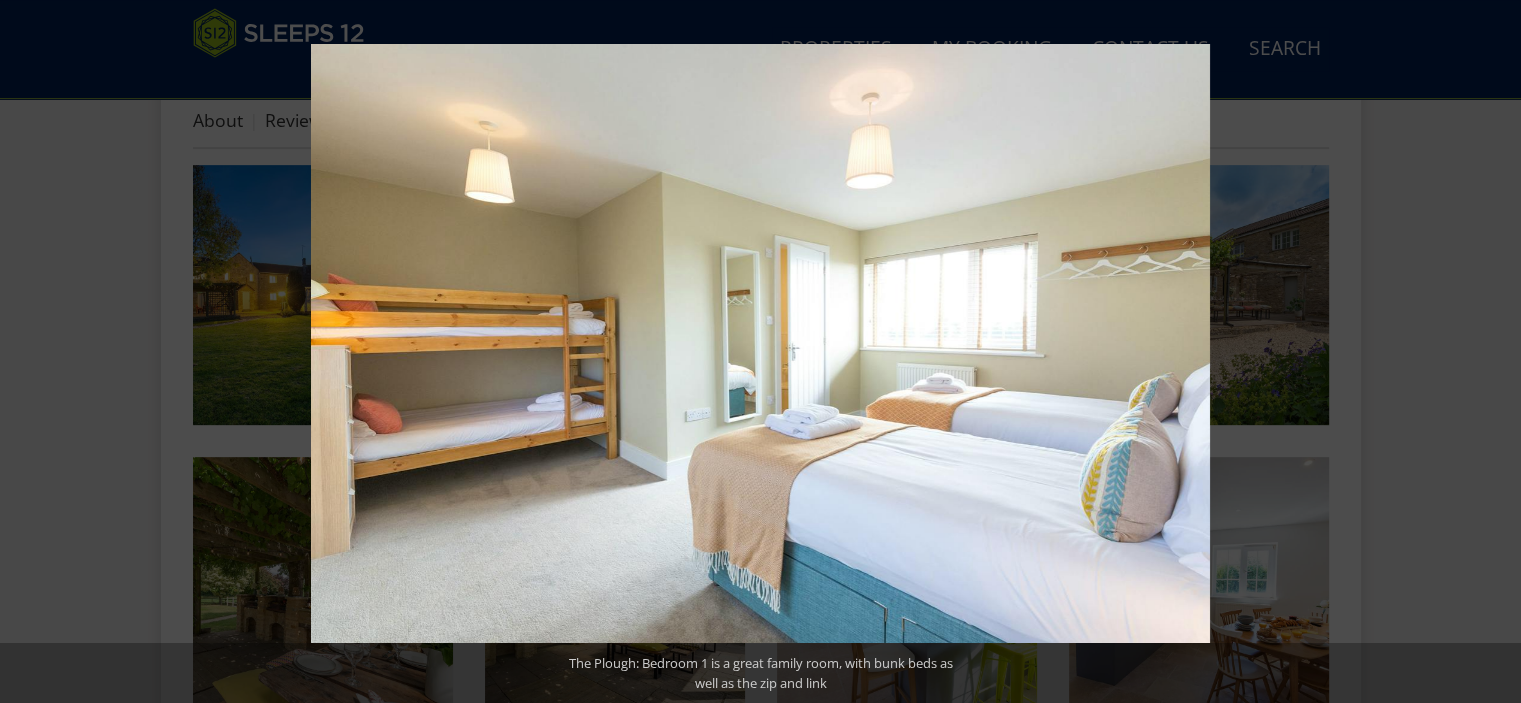 click at bounding box center (1486, 352) 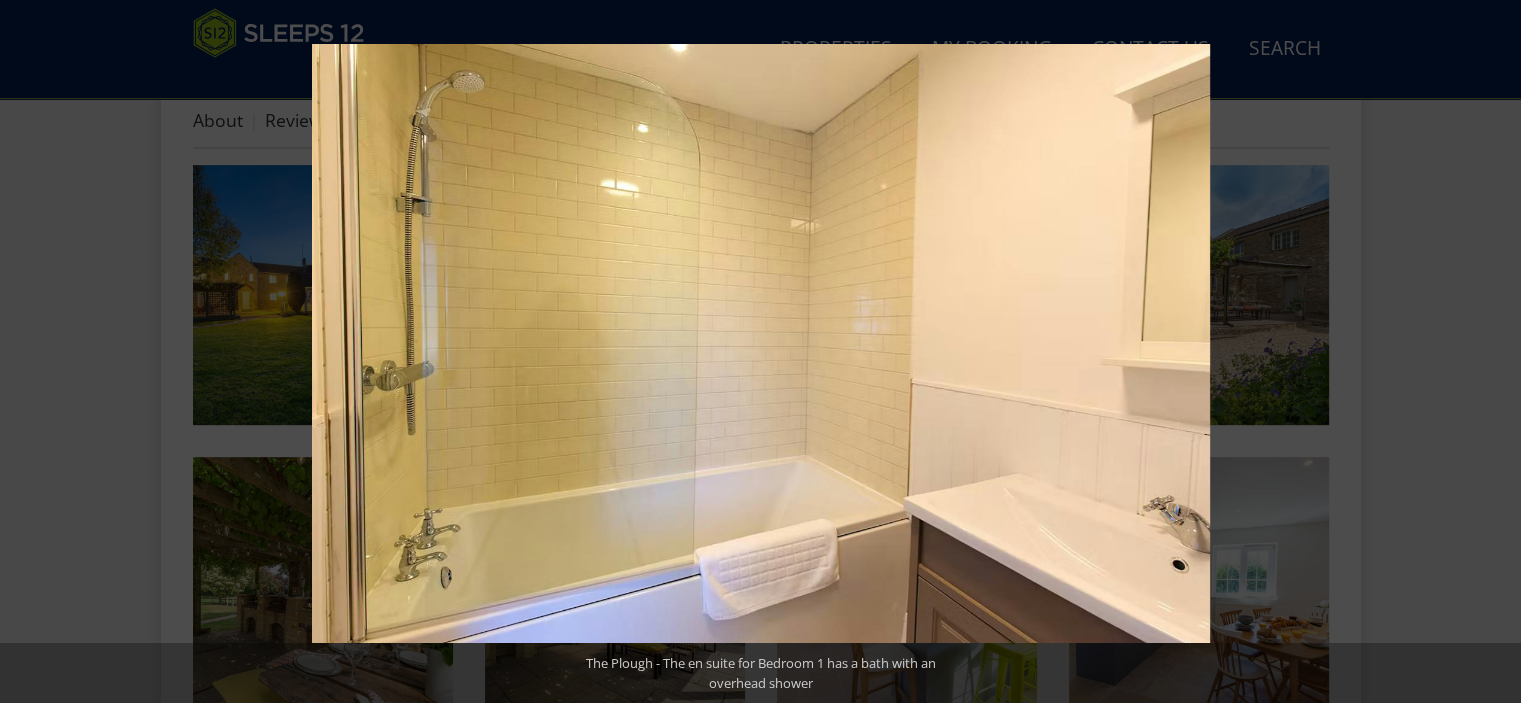 click at bounding box center [1486, 352] 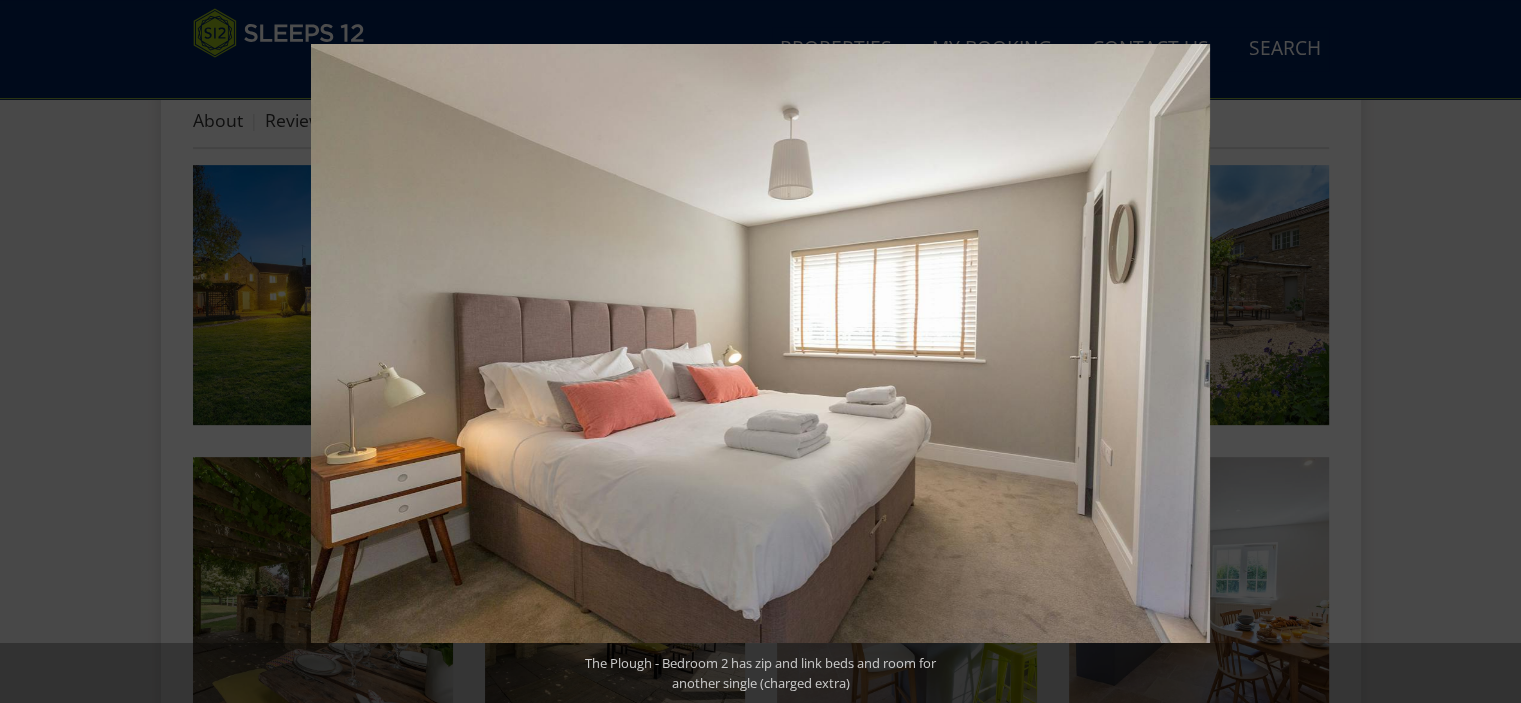 click at bounding box center [1486, 352] 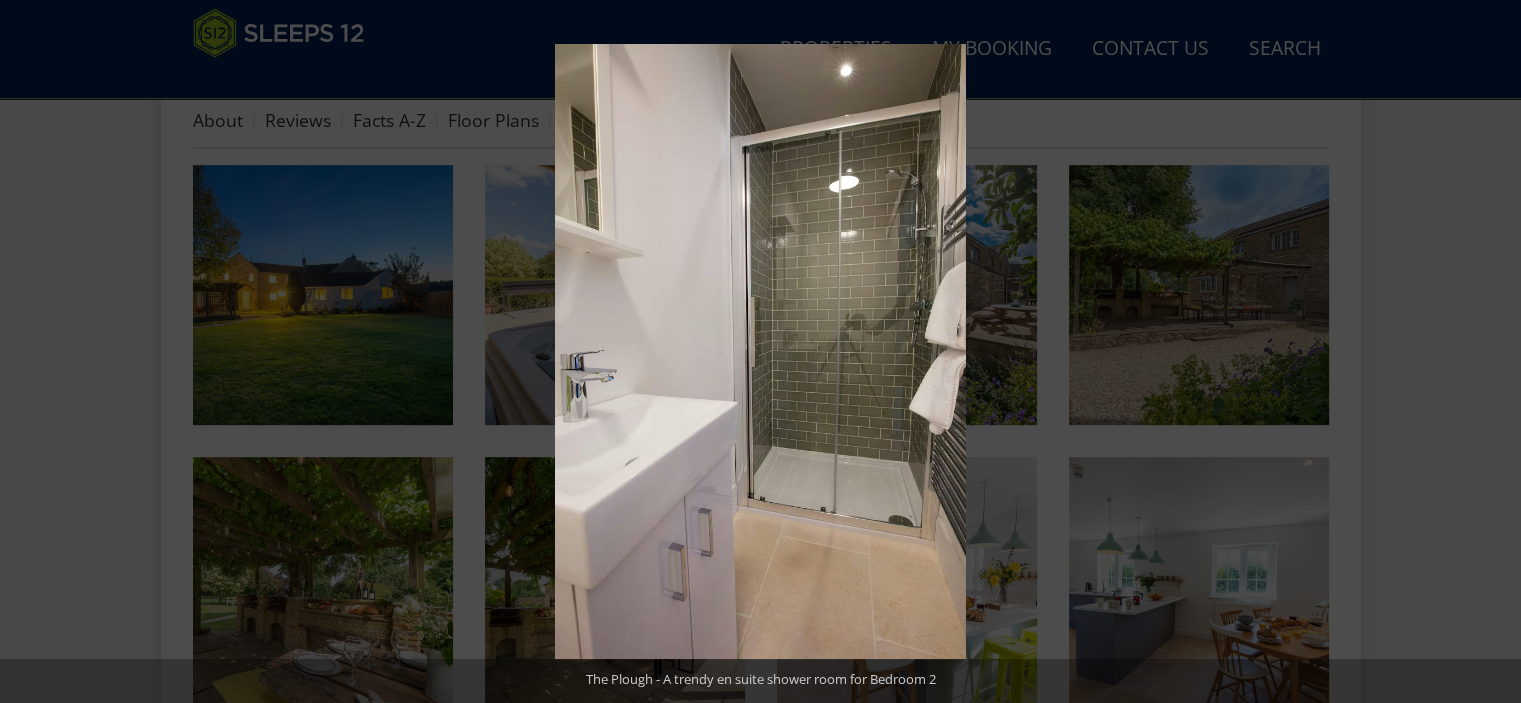 click at bounding box center [1486, 352] 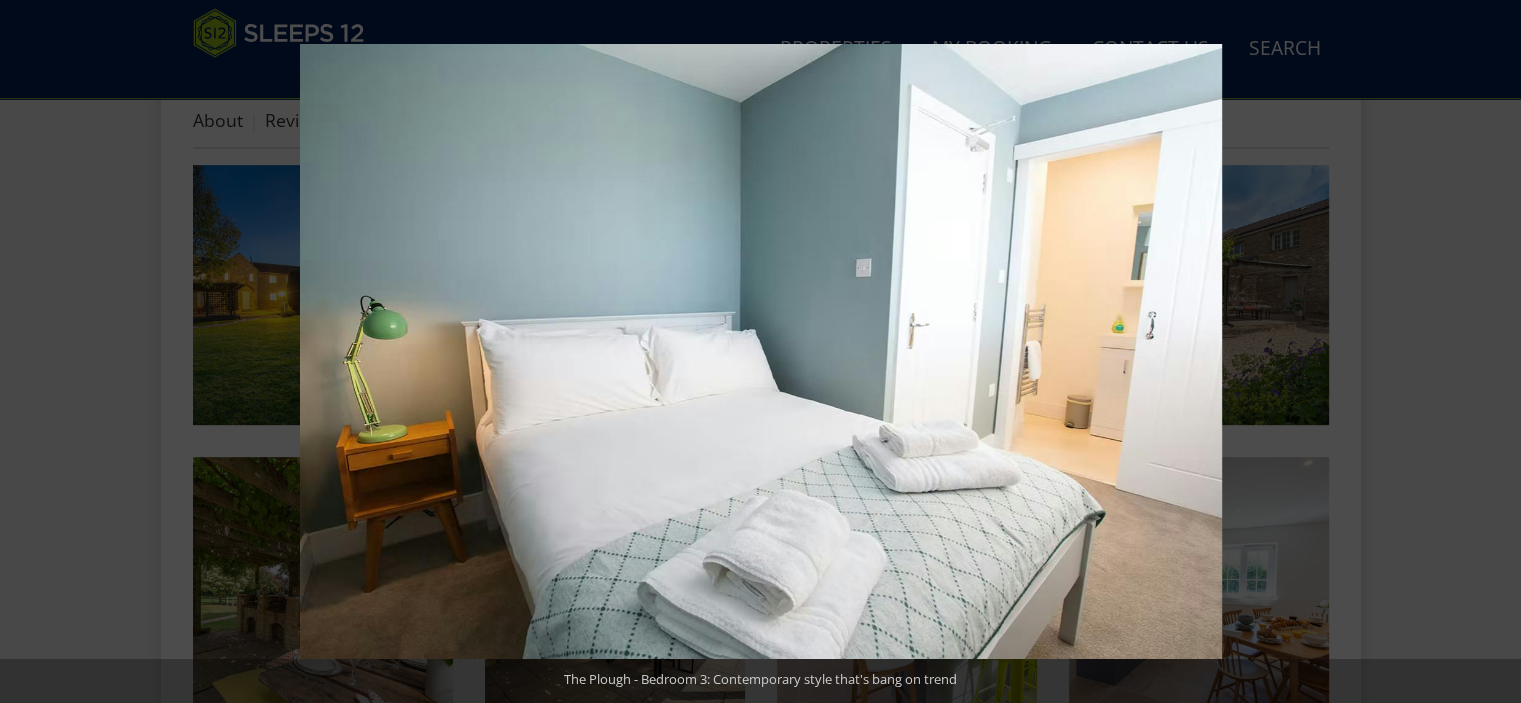 click at bounding box center [1486, 352] 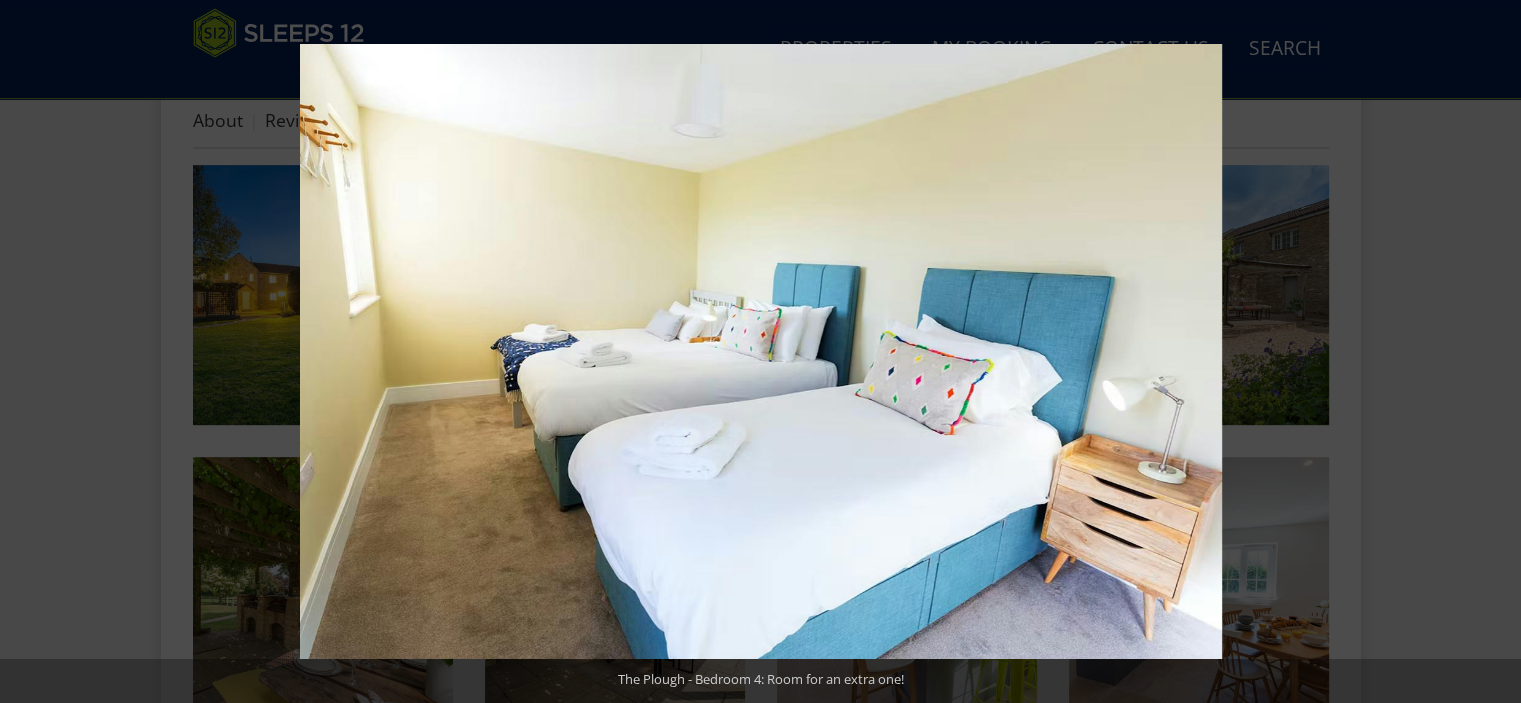 click at bounding box center (1486, 352) 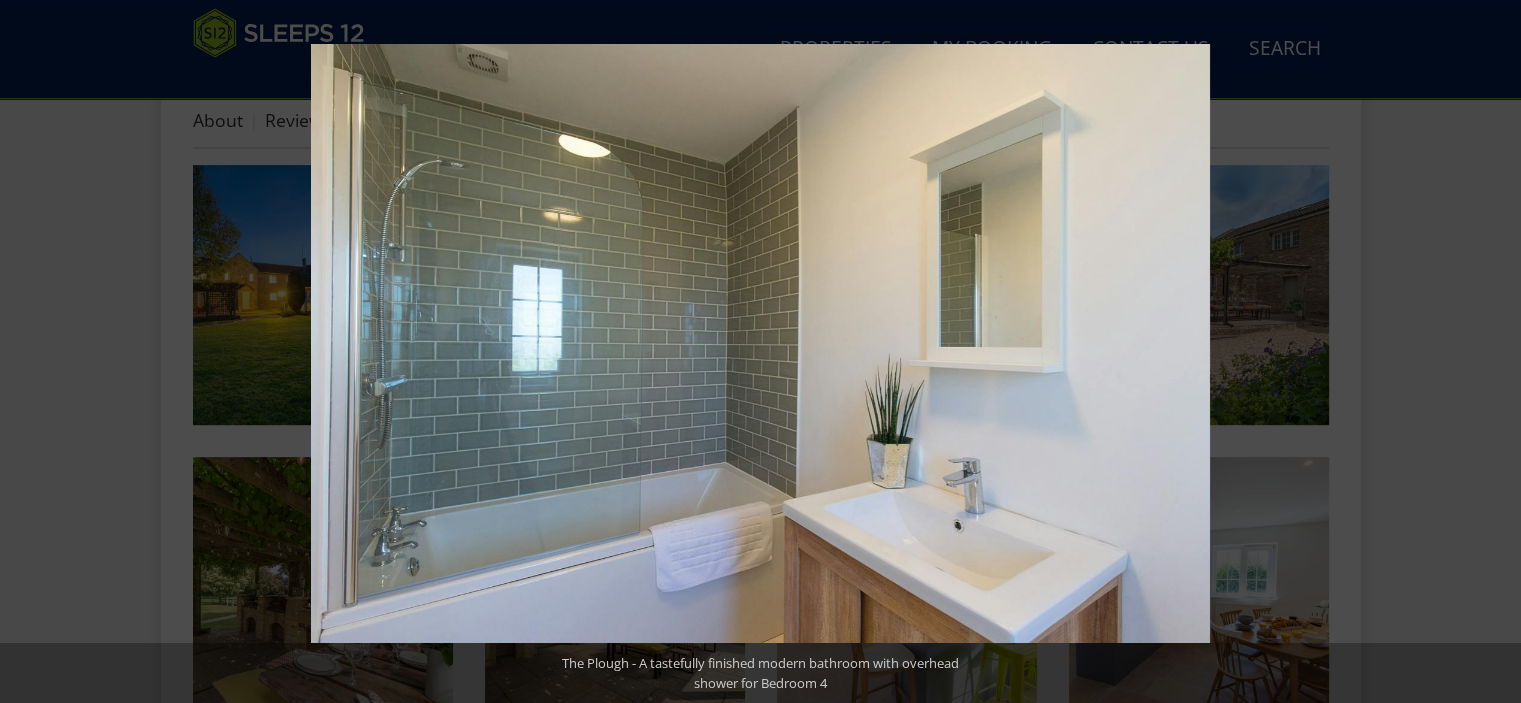 click at bounding box center [1486, 352] 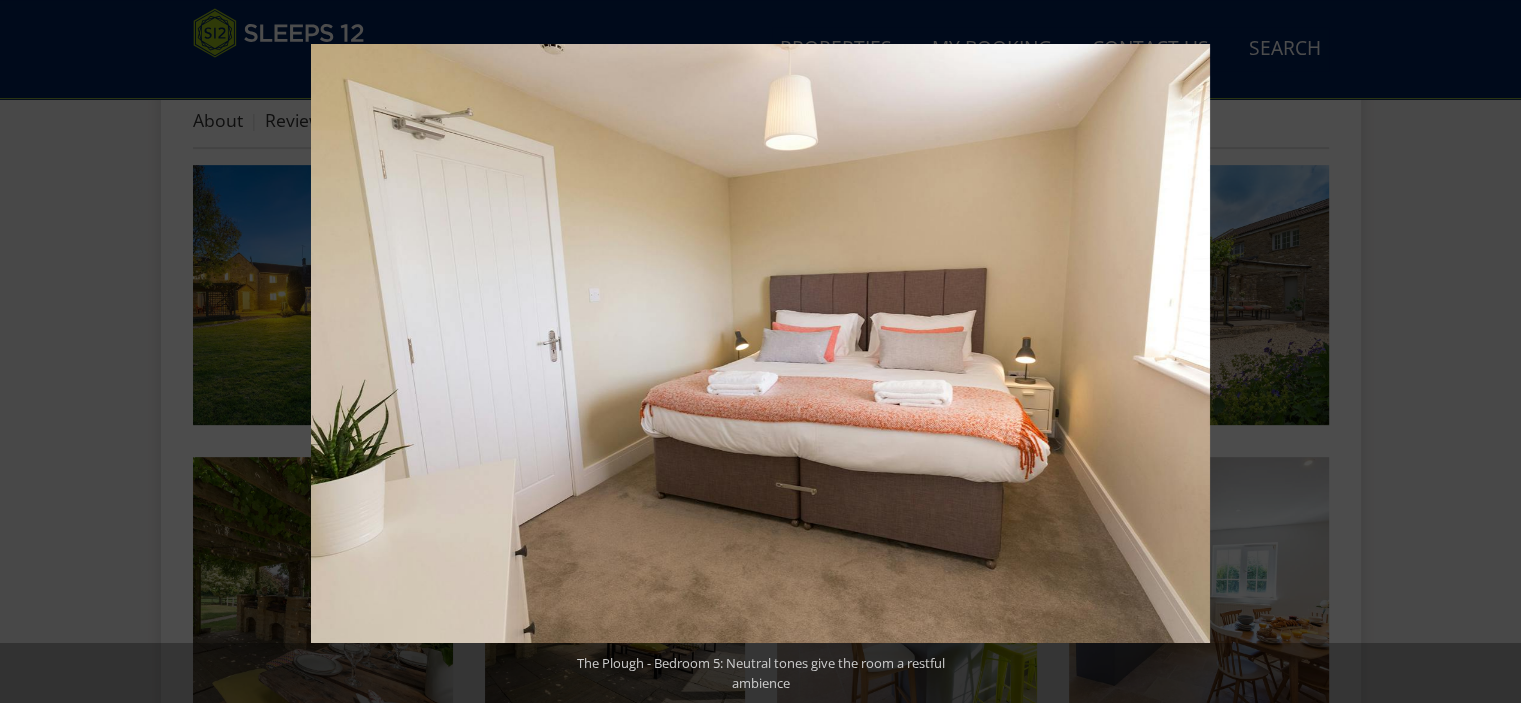click at bounding box center [1486, 352] 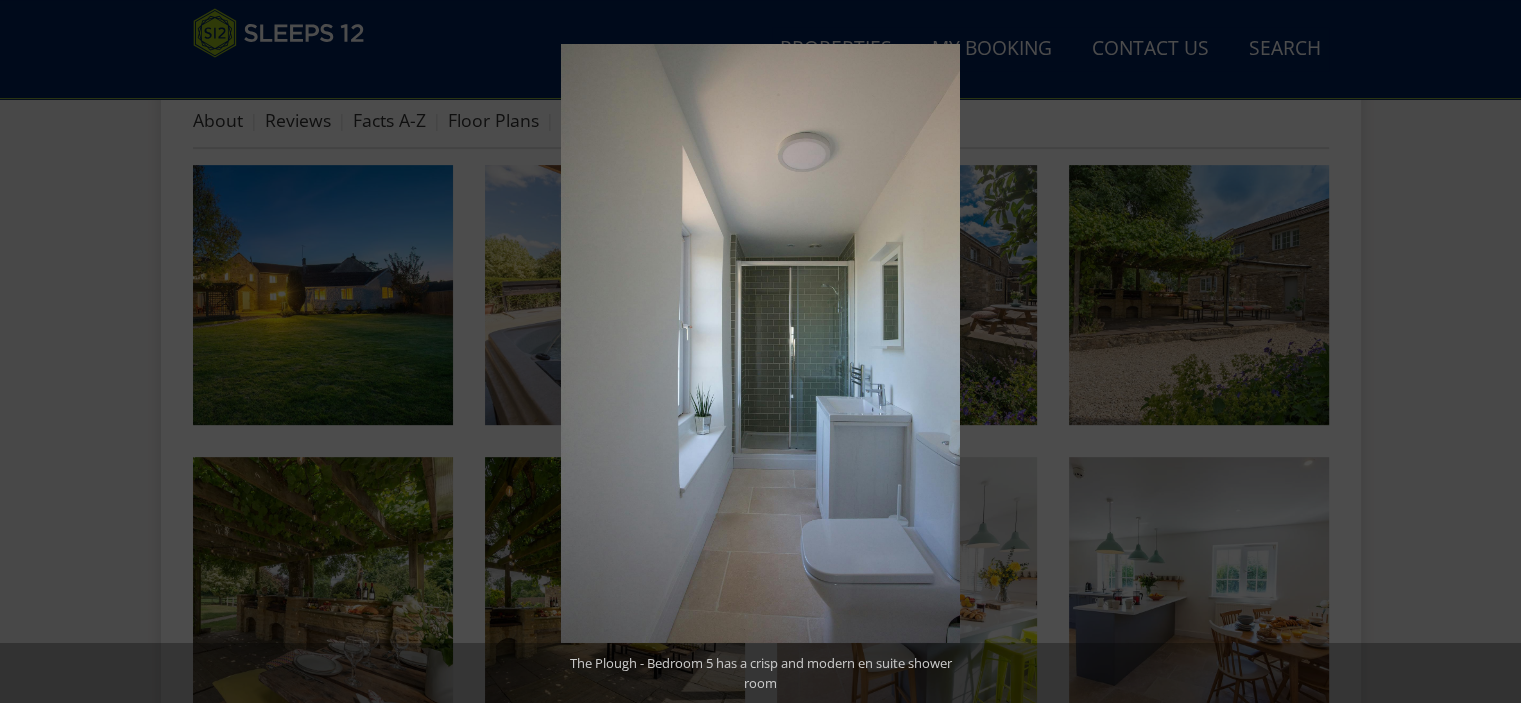 click at bounding box center (1486, 352) 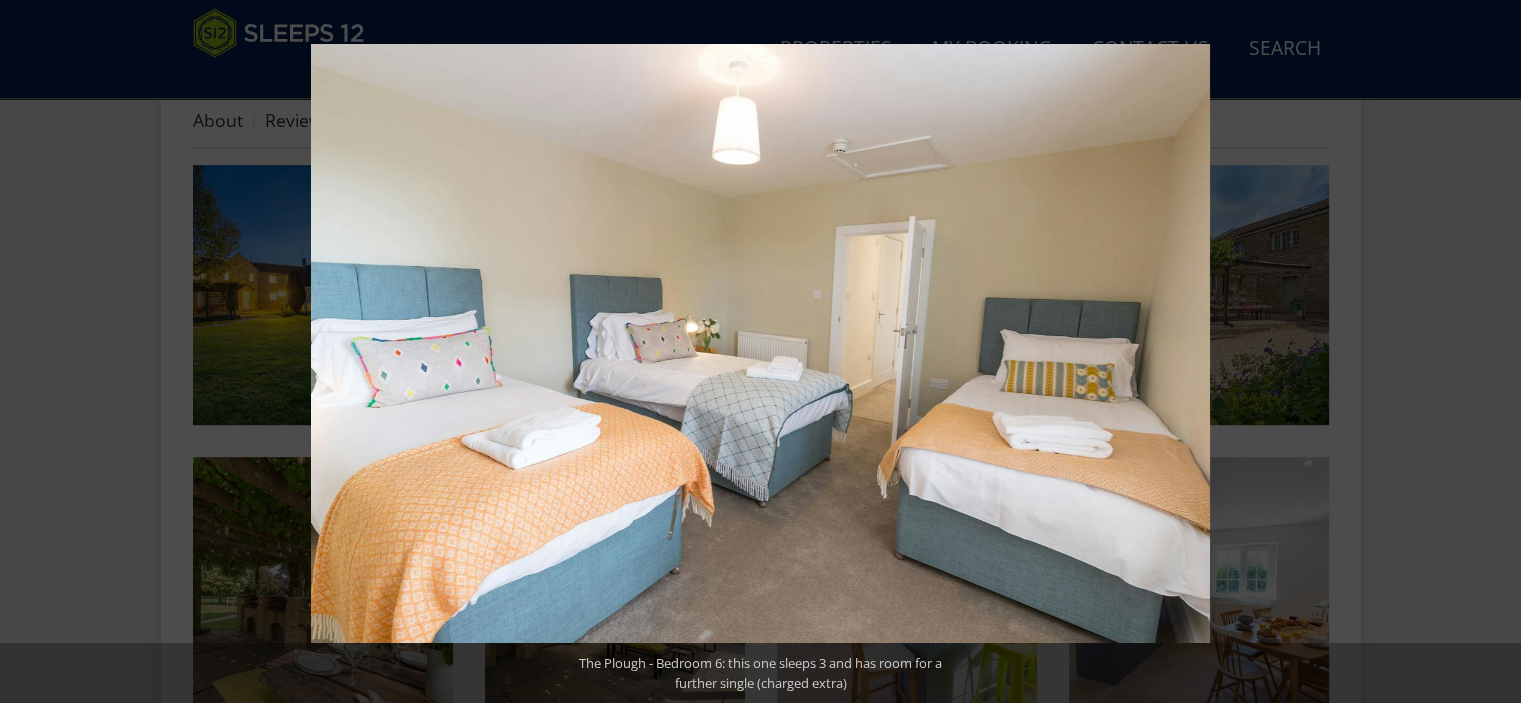 click at bounding box center (1486, 352) 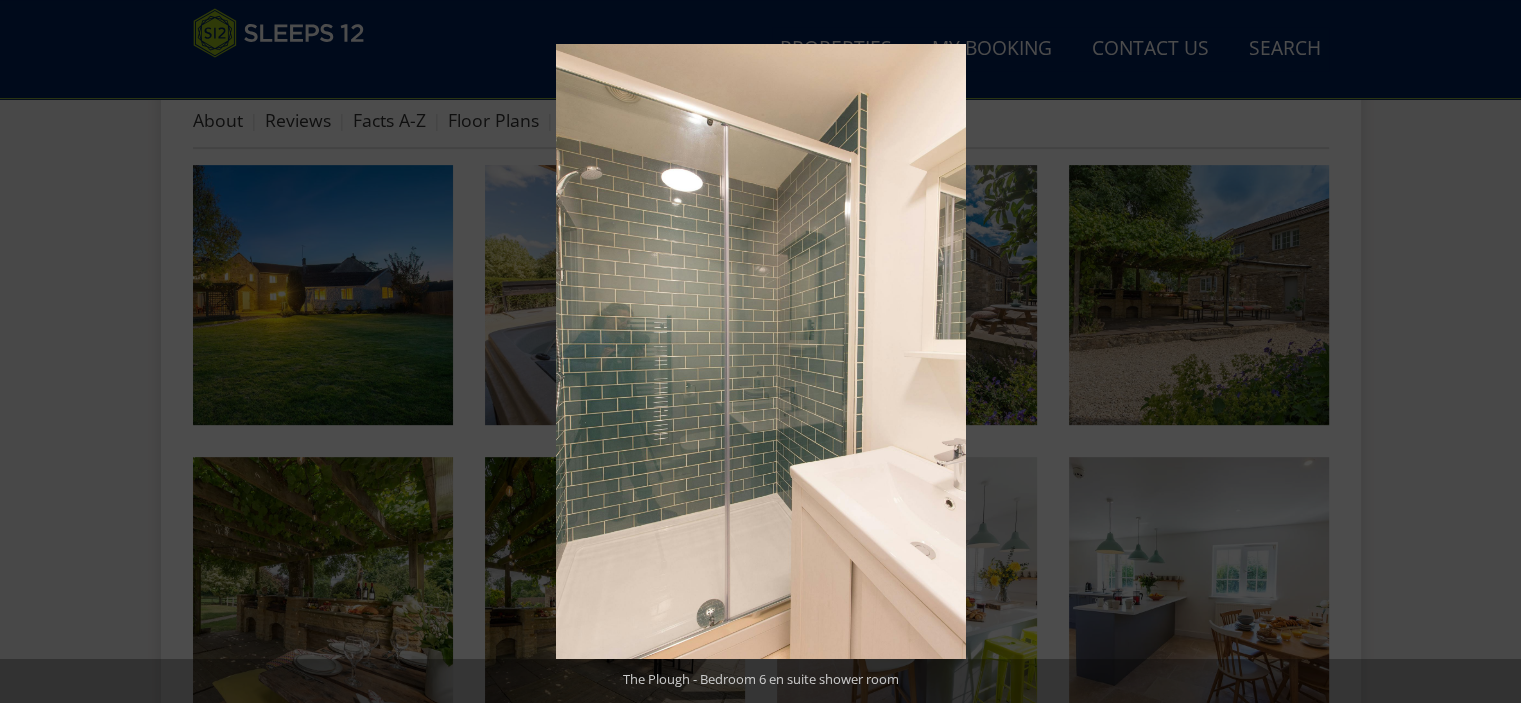 click at bounding box center [1486, 352] 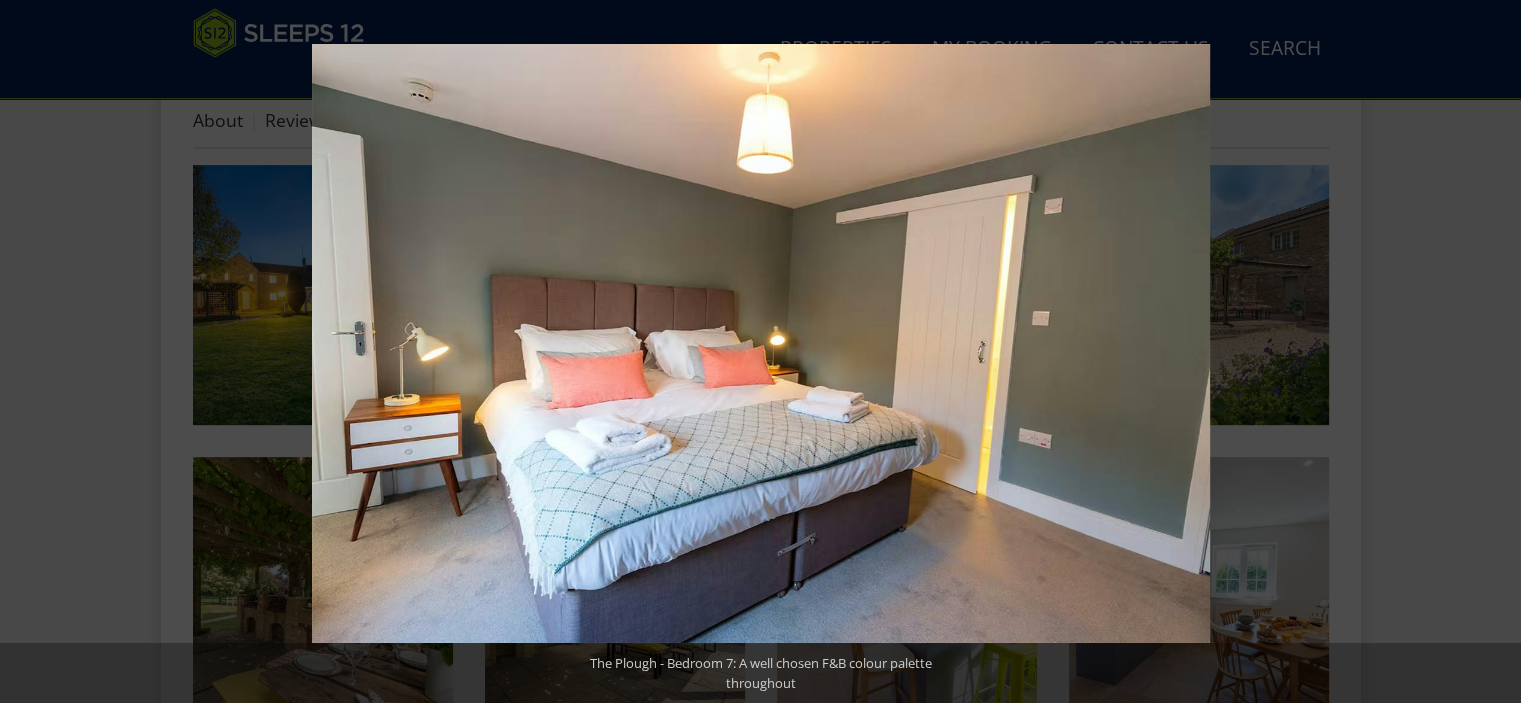 click at bounding box center [1486, 352] 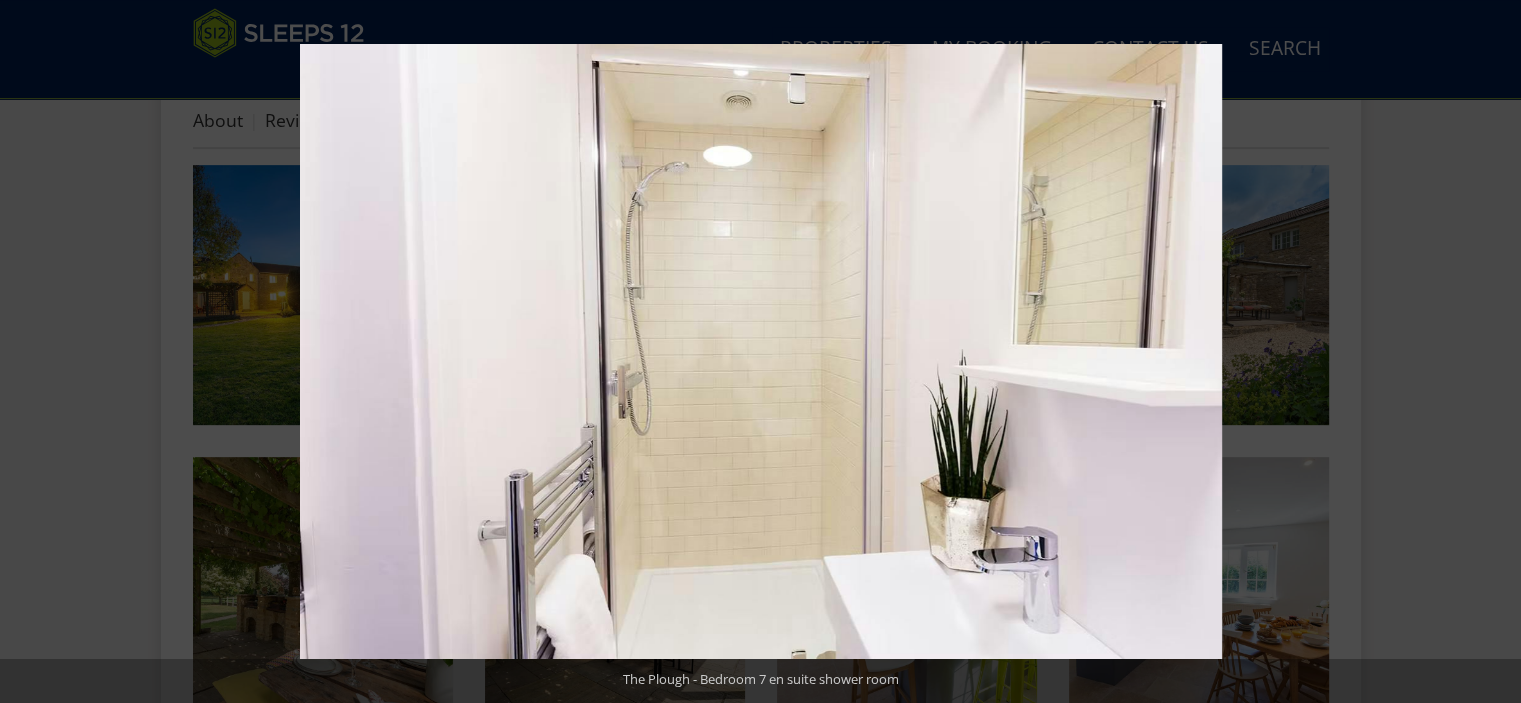 click at bounding box center (1486, 352) 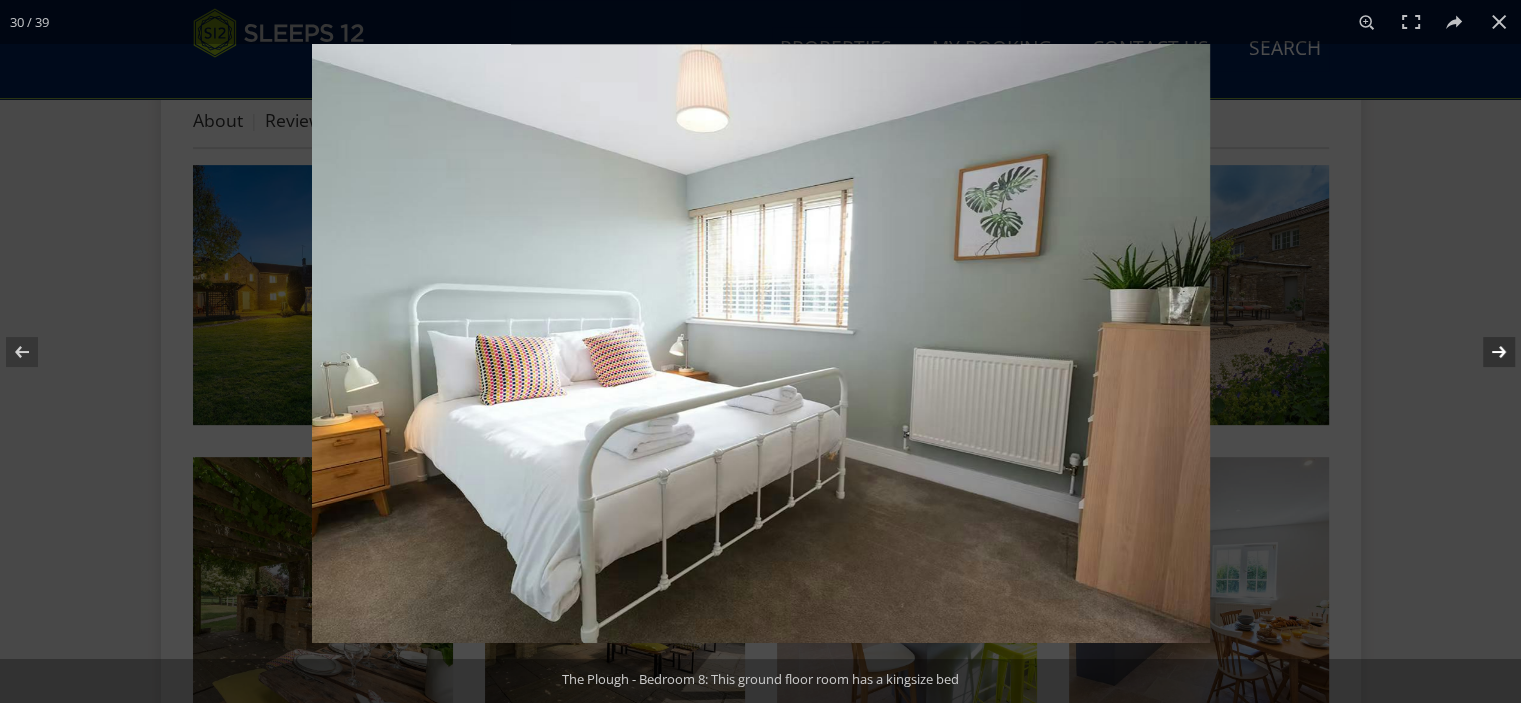 click at bounding box center [1486, 352] 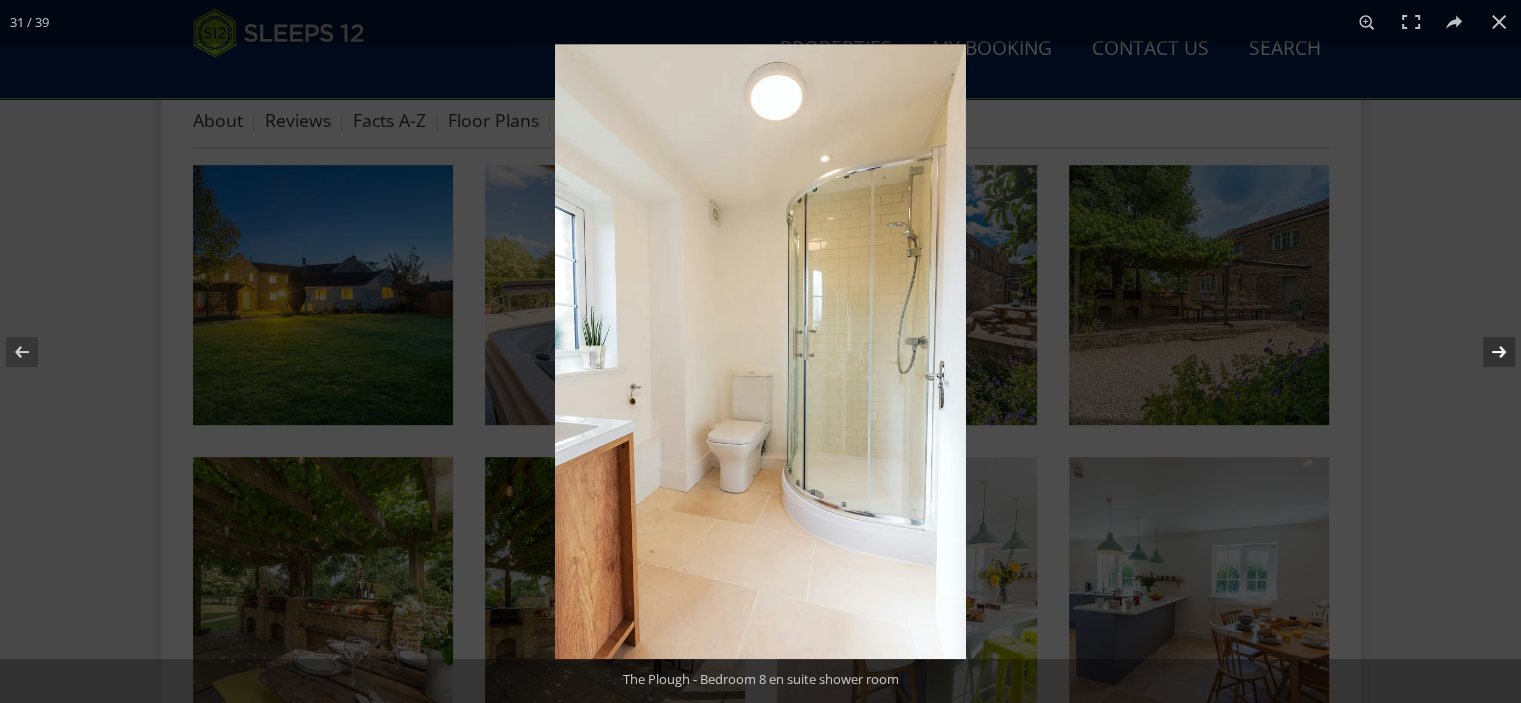 click at bounding box center [1486, 352] 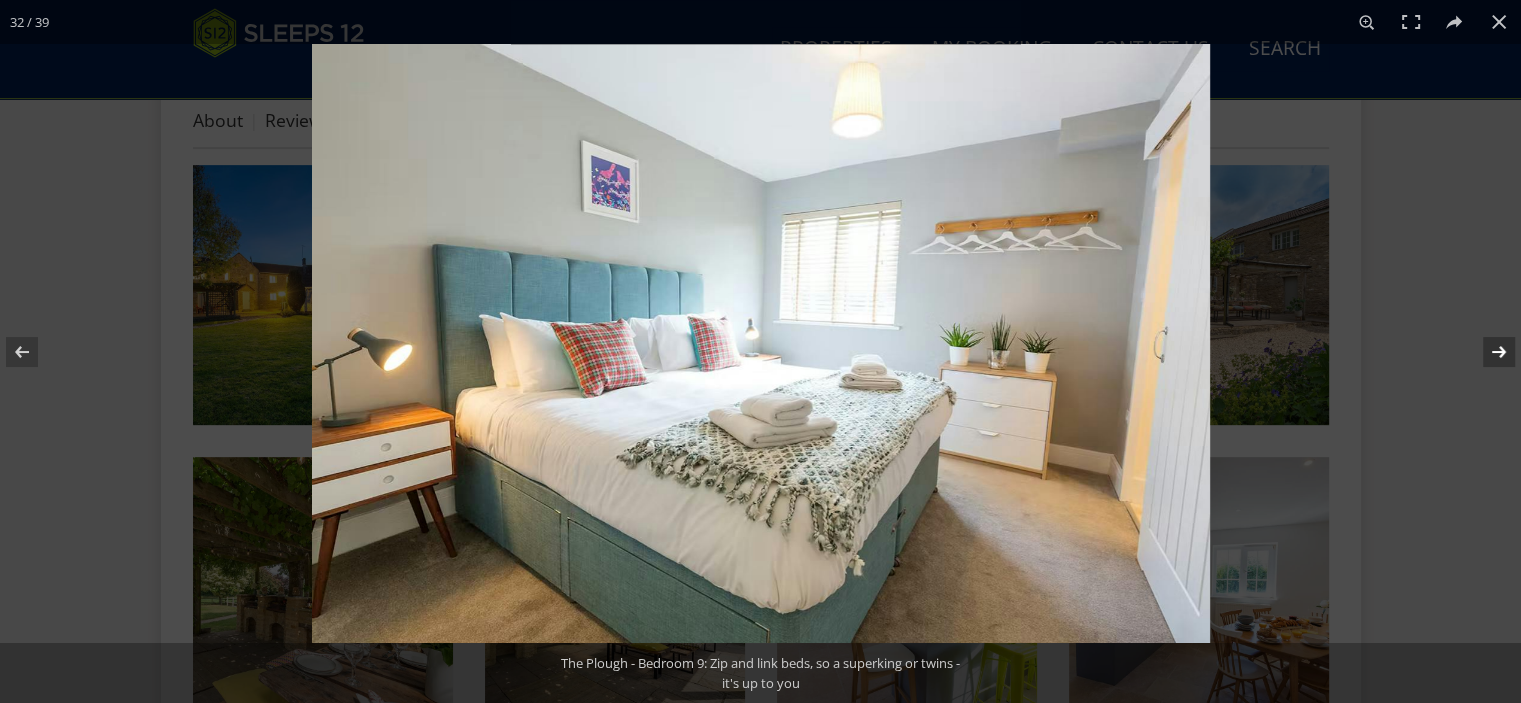 click at bounding box center [1486, 352] 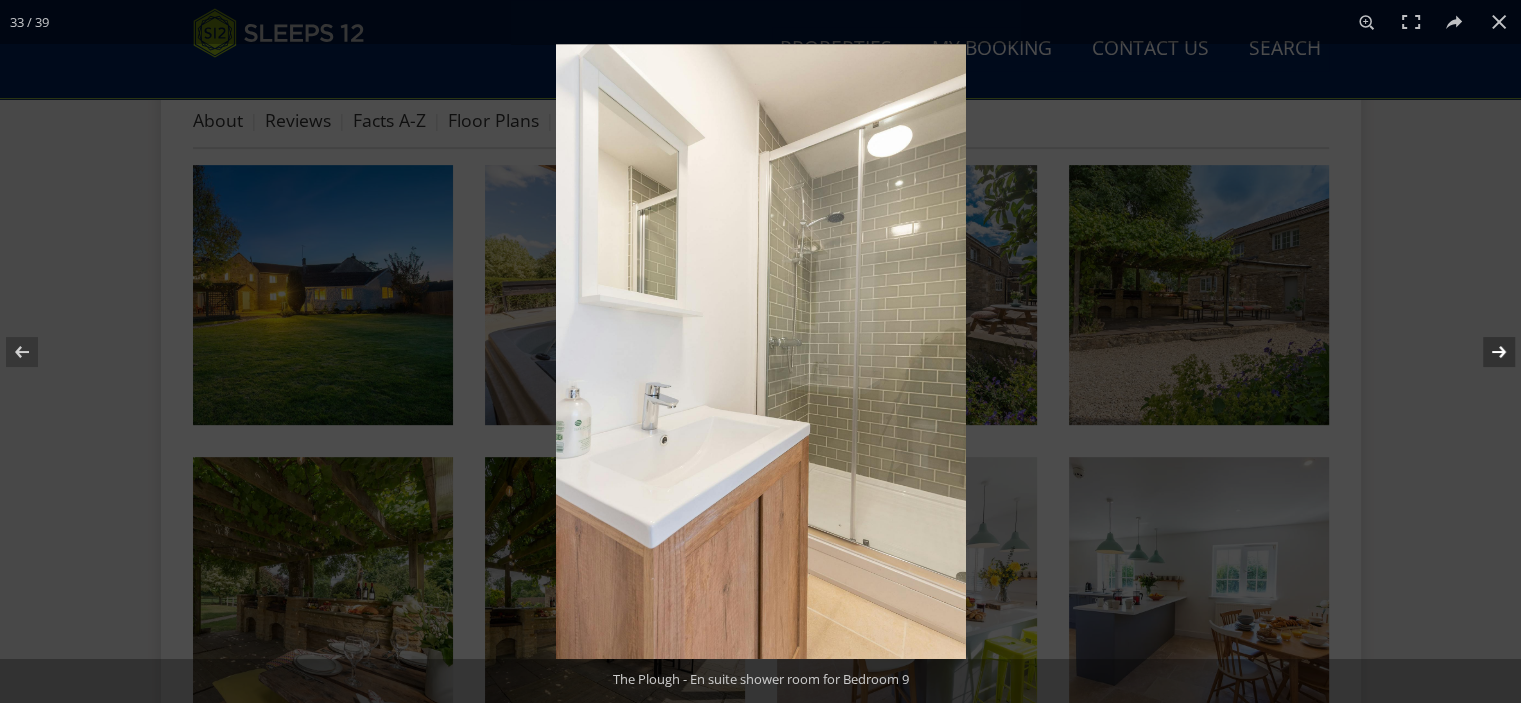 click at bounding box center [1486, 352] 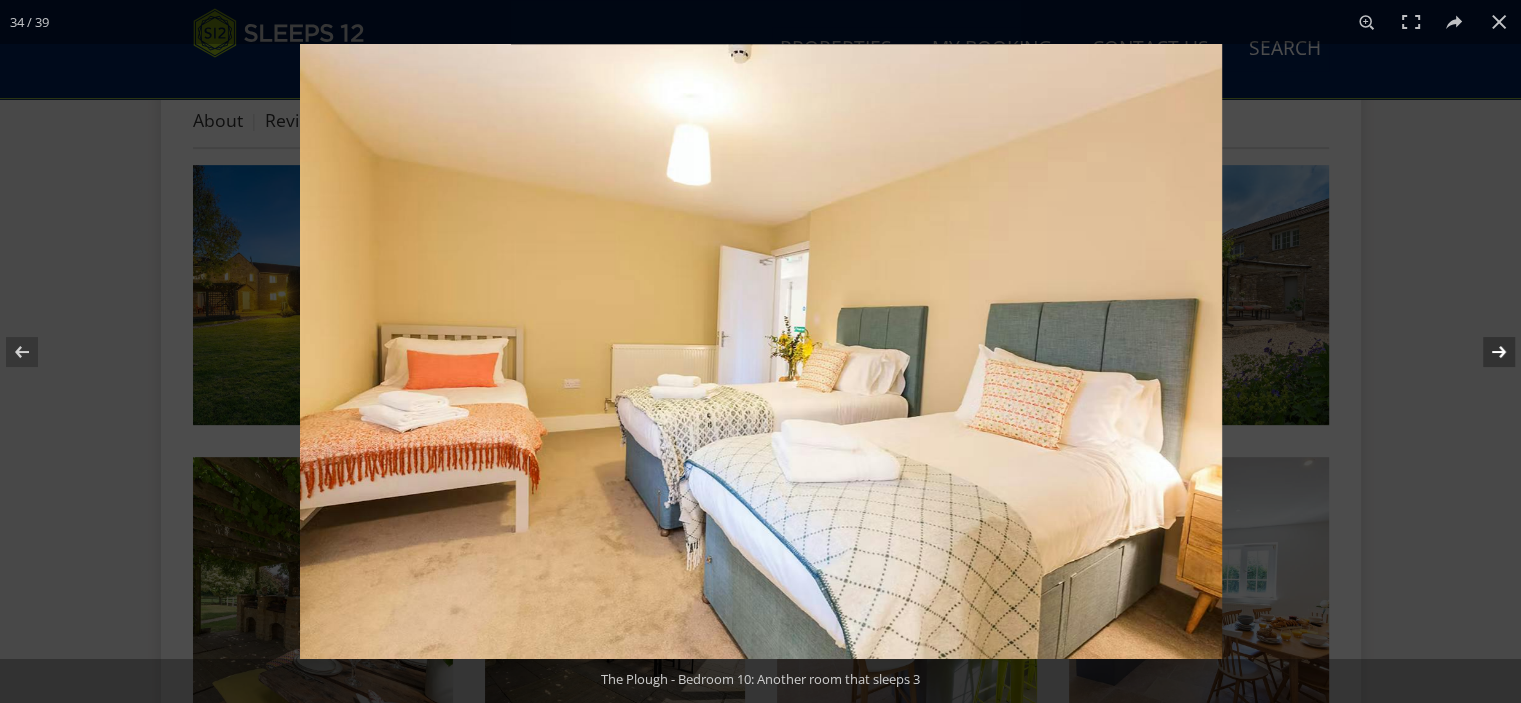 click at bounding box center (1486, 352) 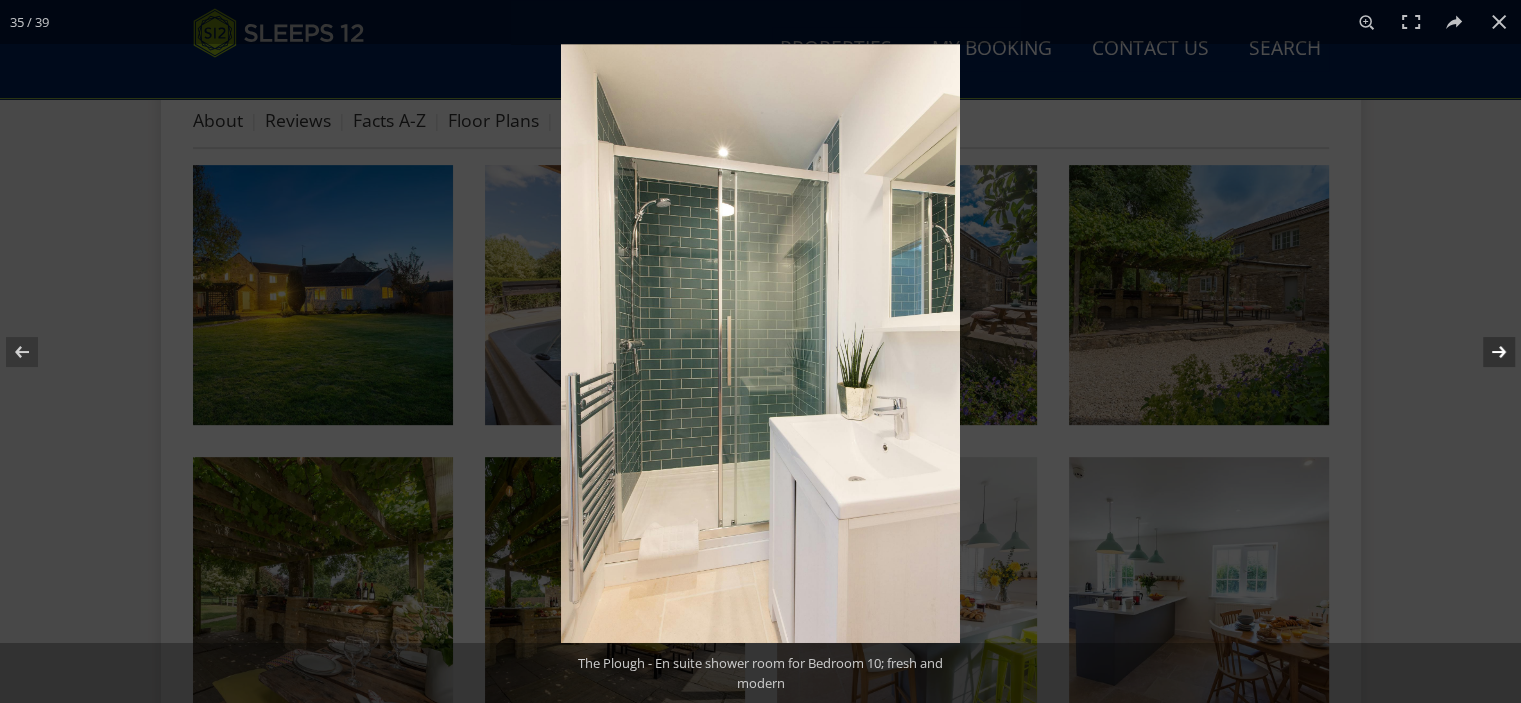 click at bounding box center [1486, 352] 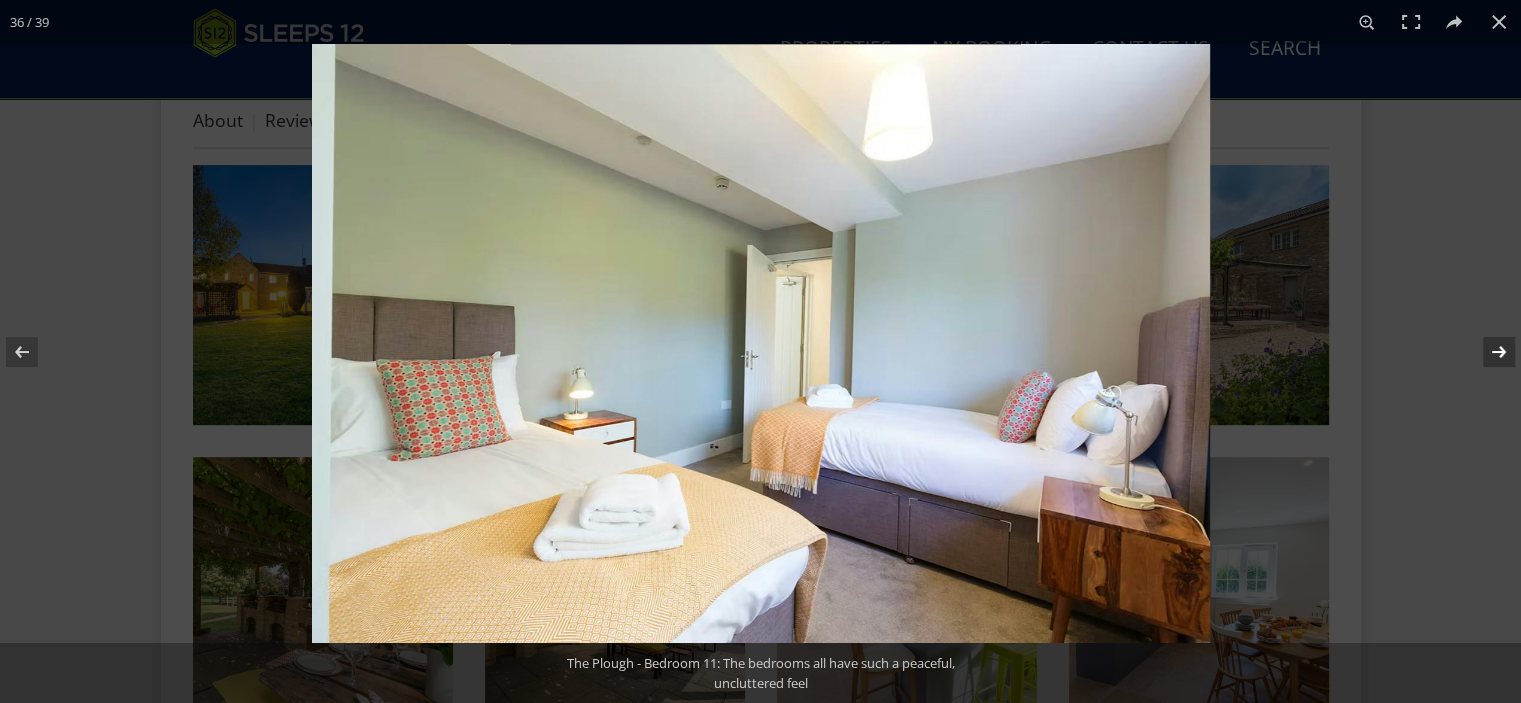 click at bounding box center (1486, 352) 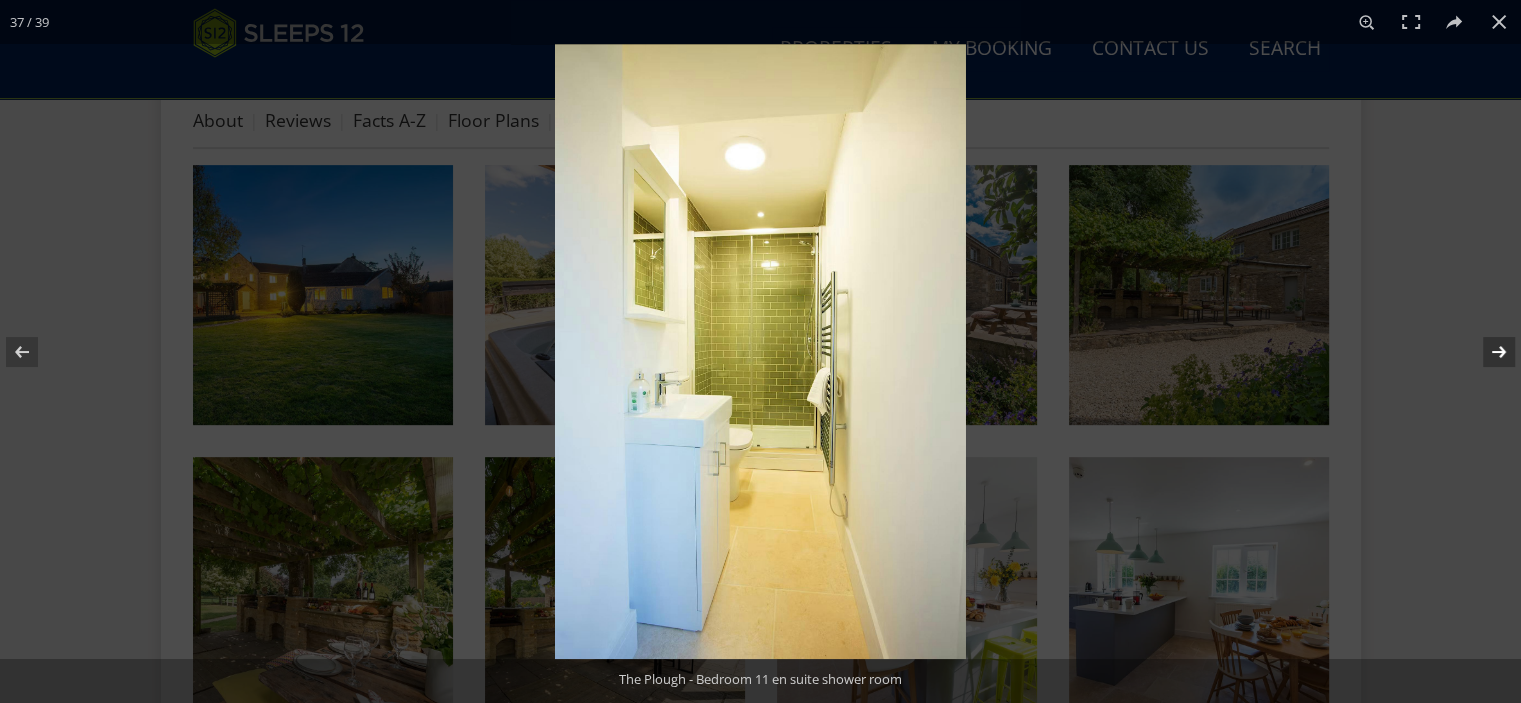 click at bounding box center (1486, 352) 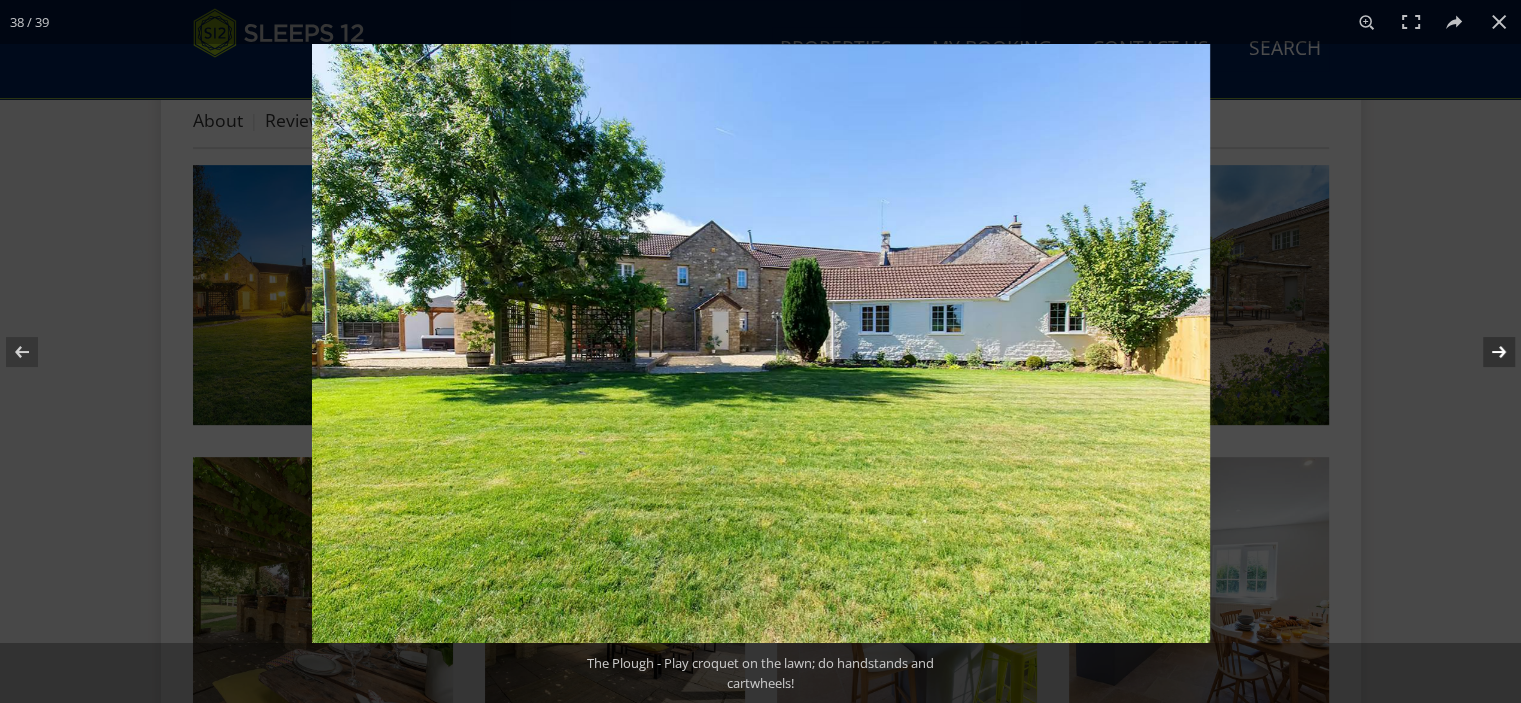 click at bounding box center [1486, 352] 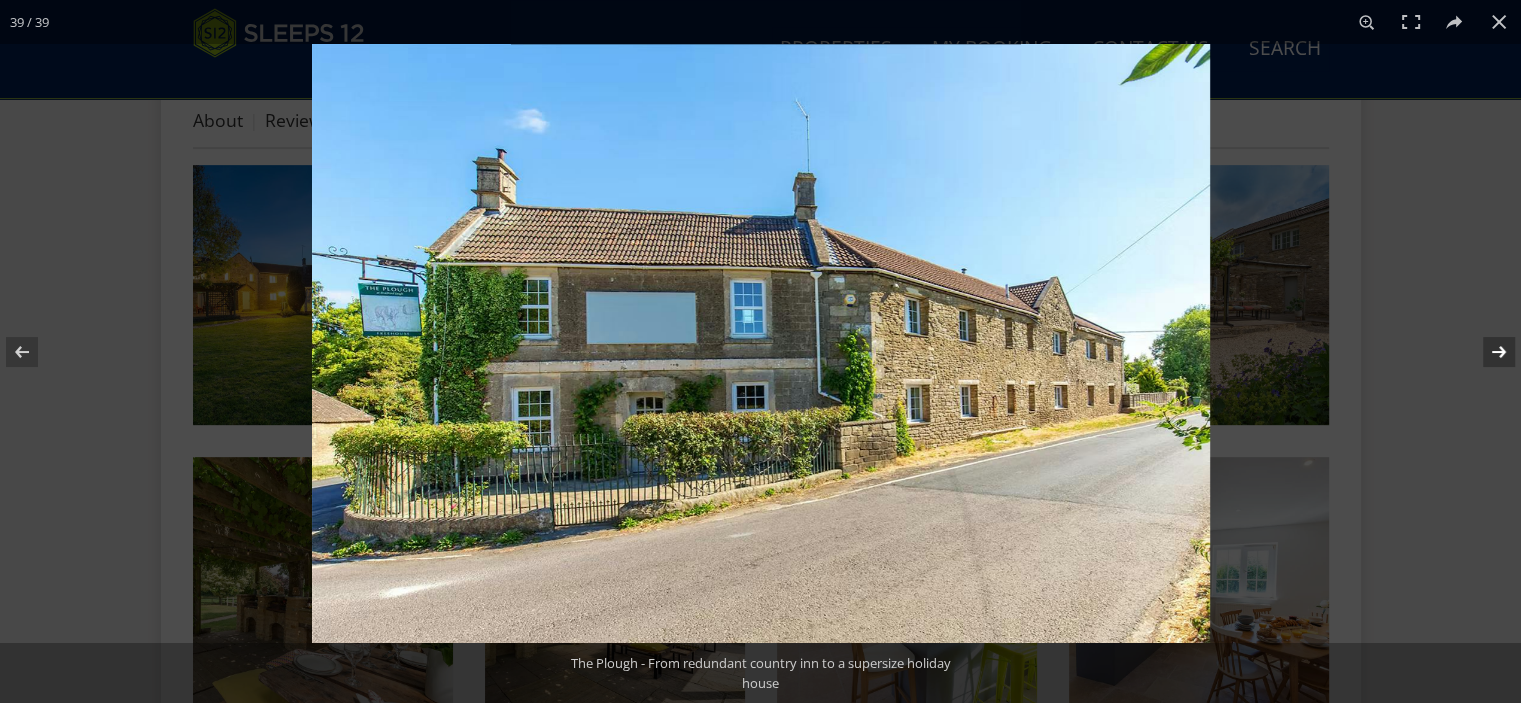 click at bounding box center (1486, 352) 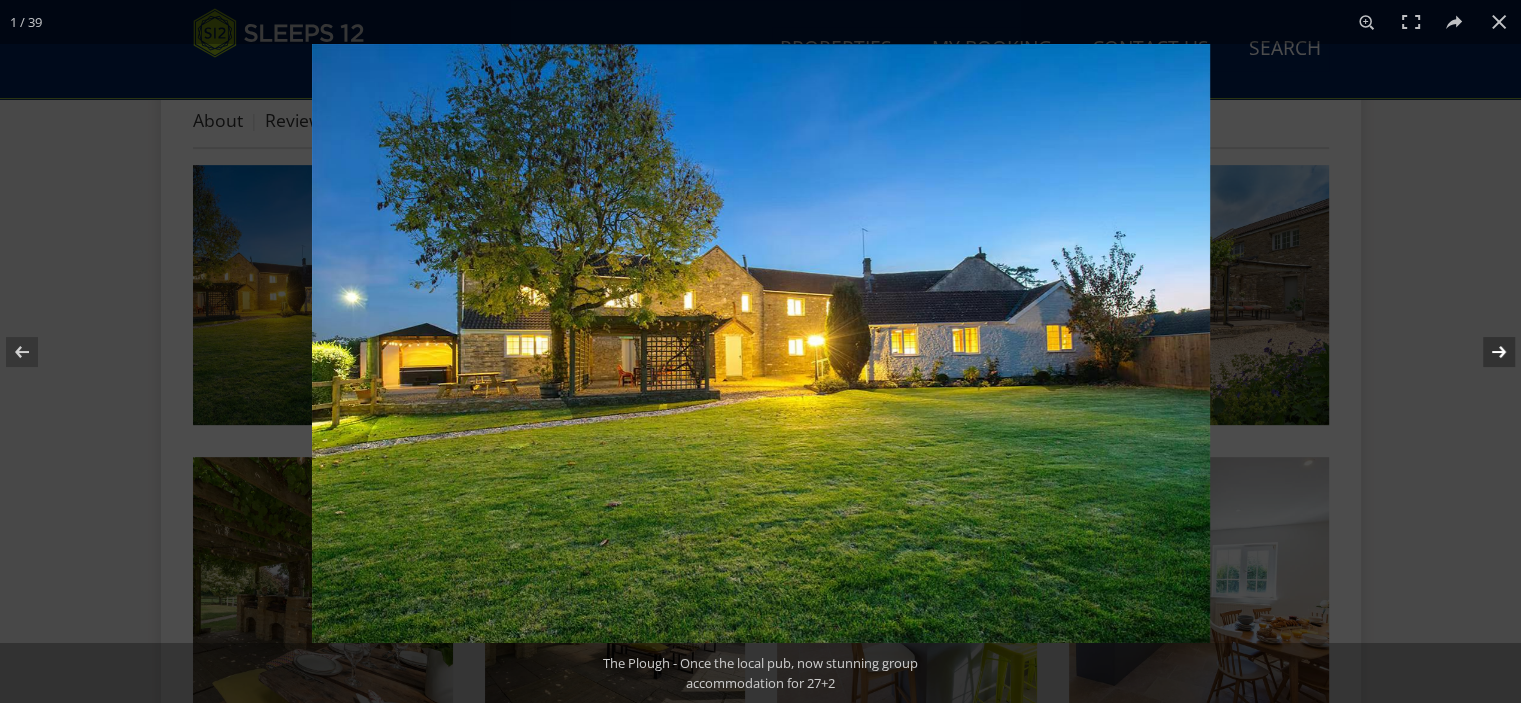 click at bounding box center (1486, 352) 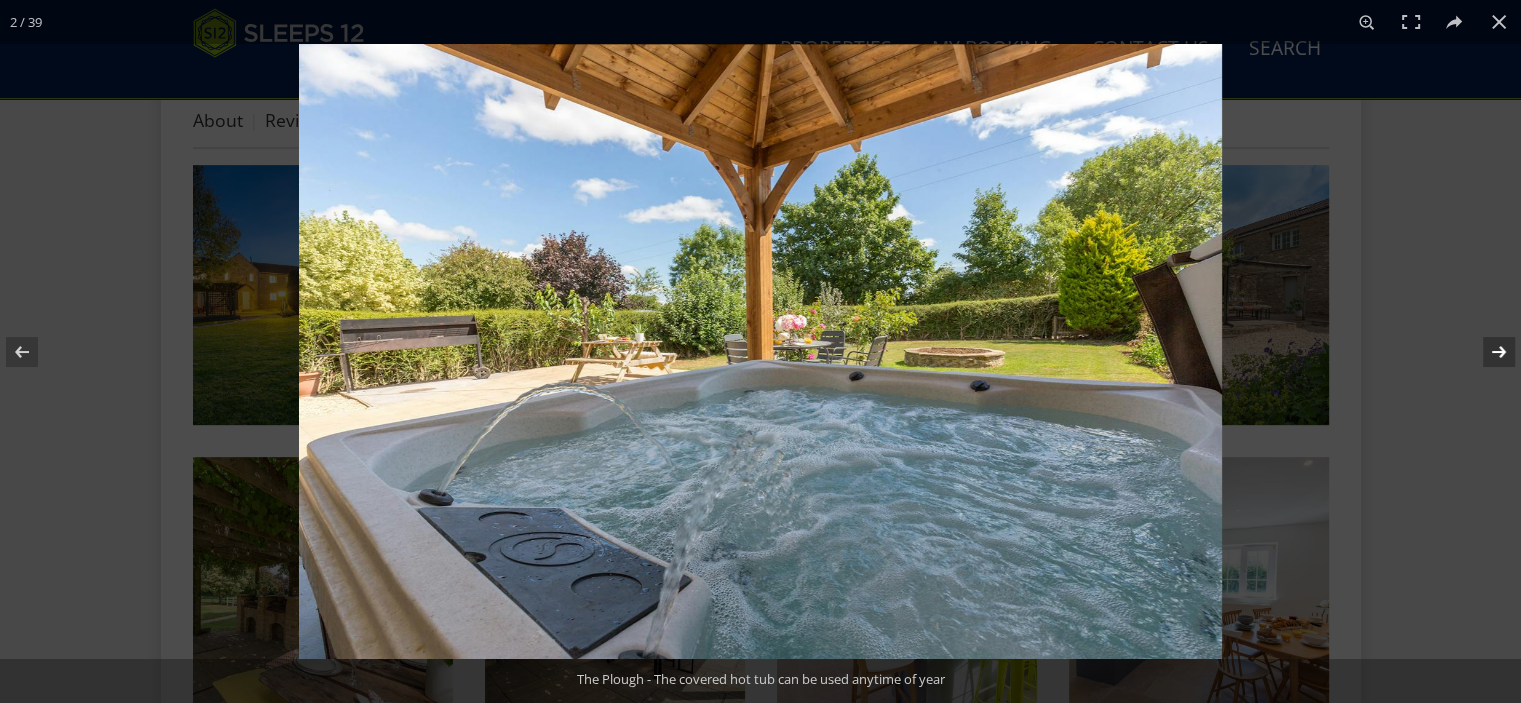 click at bounding box center (1486, 352) 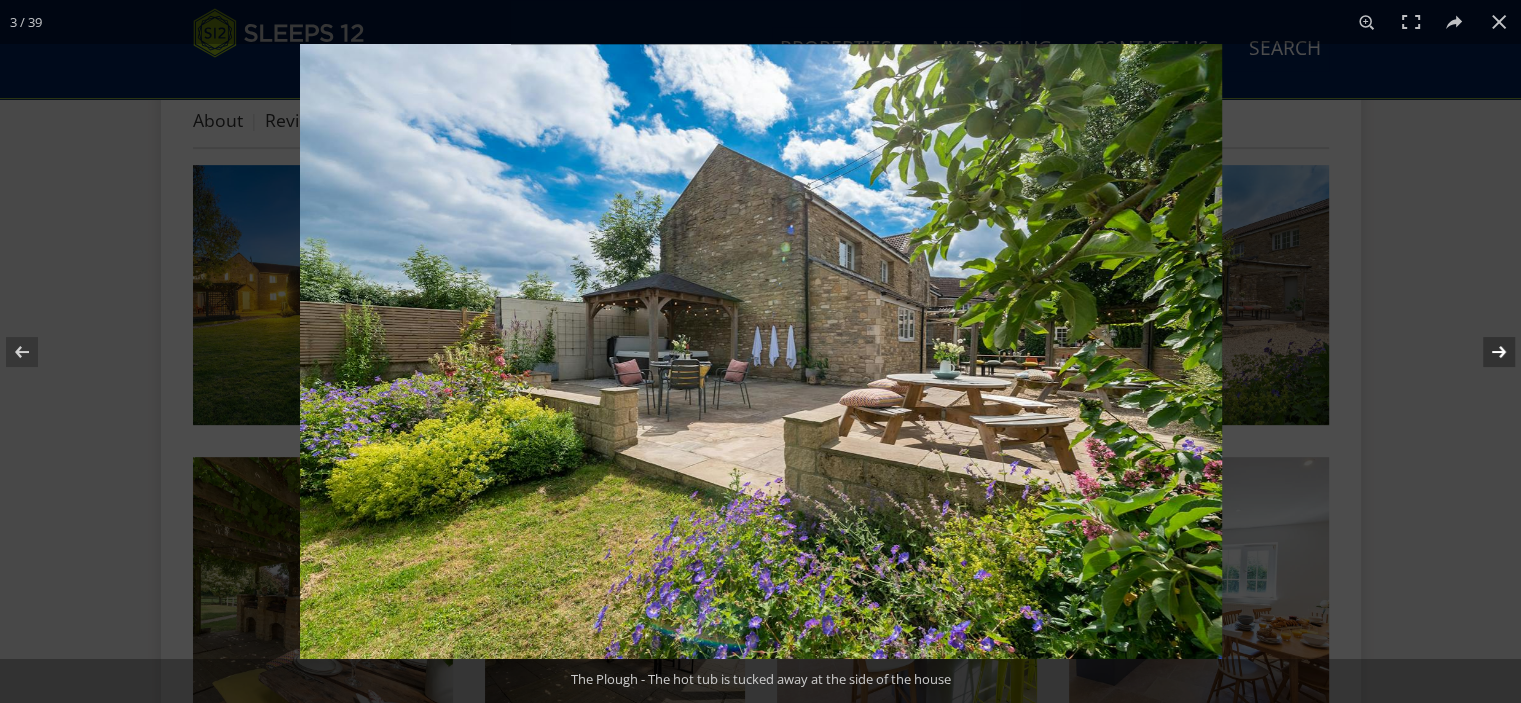 click at bounding box center [1486, 352] 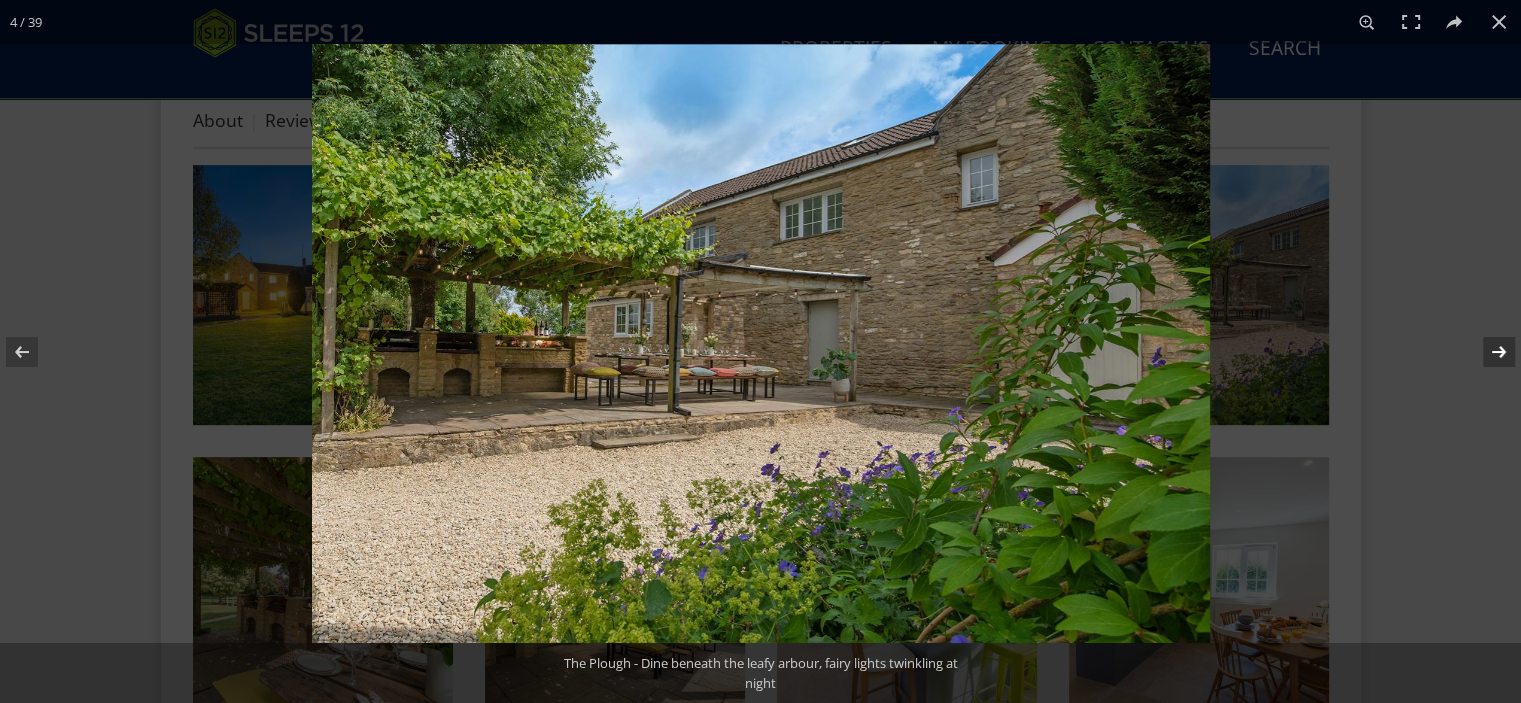 click at bounding box center (1486, 352) 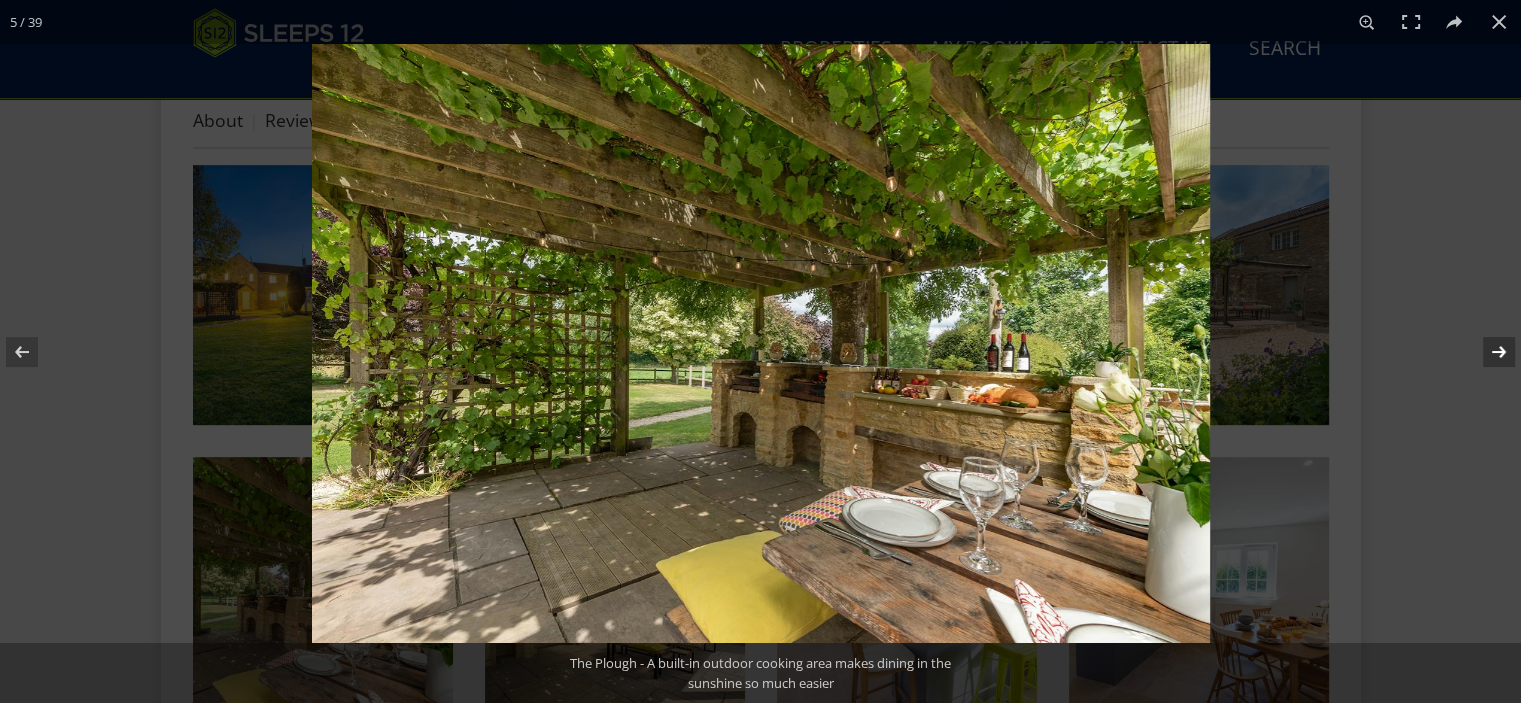 click at bounding box center [1486, 352] 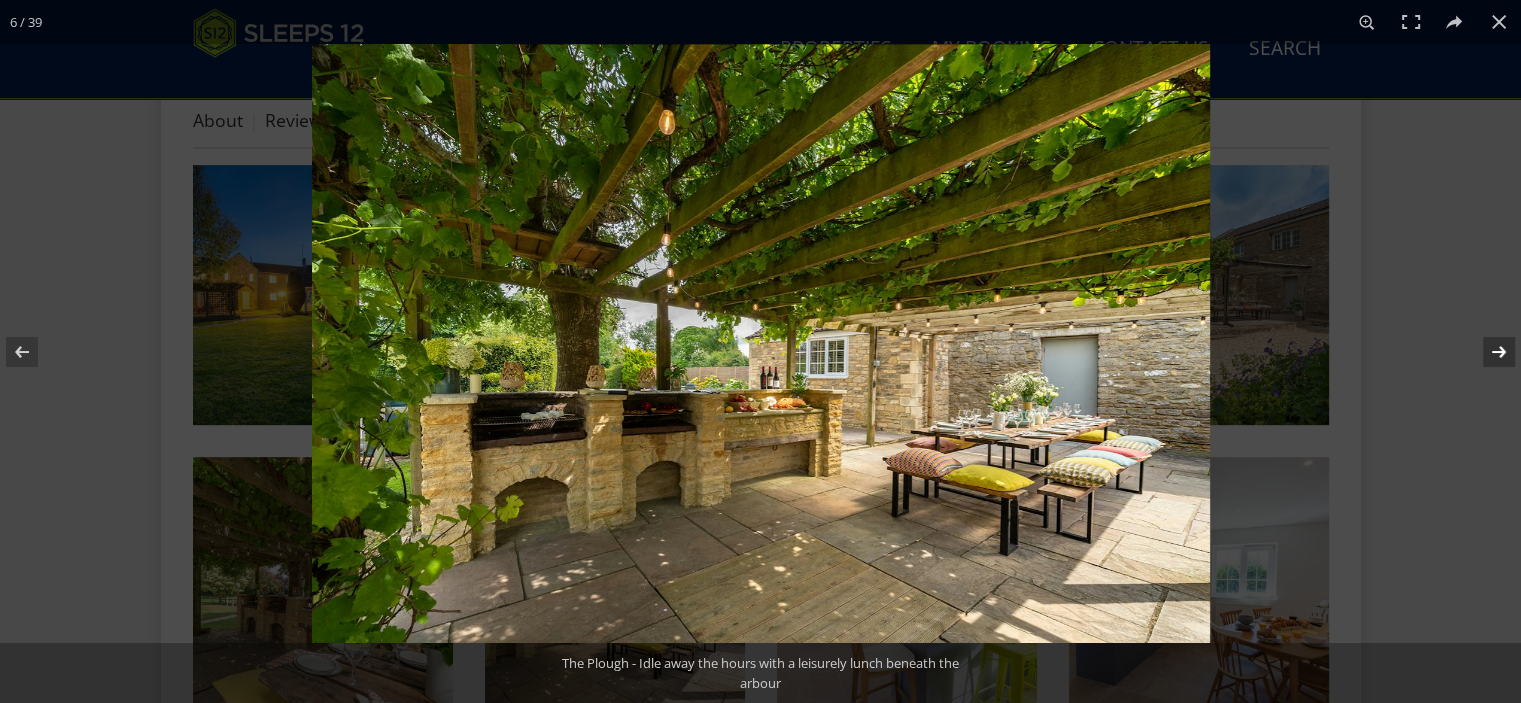 click at bounding box center [1486, 352] 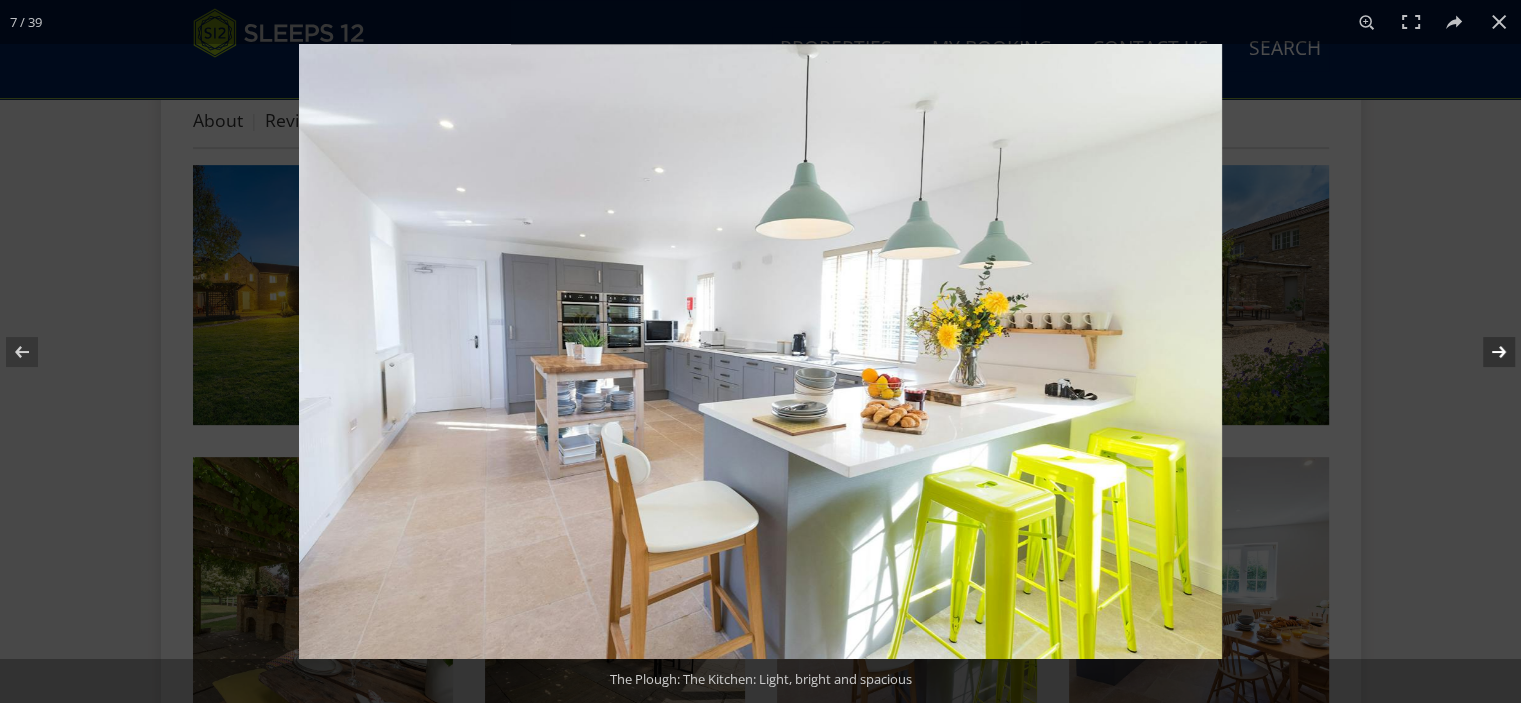 click at bounding box center [1486, 352] 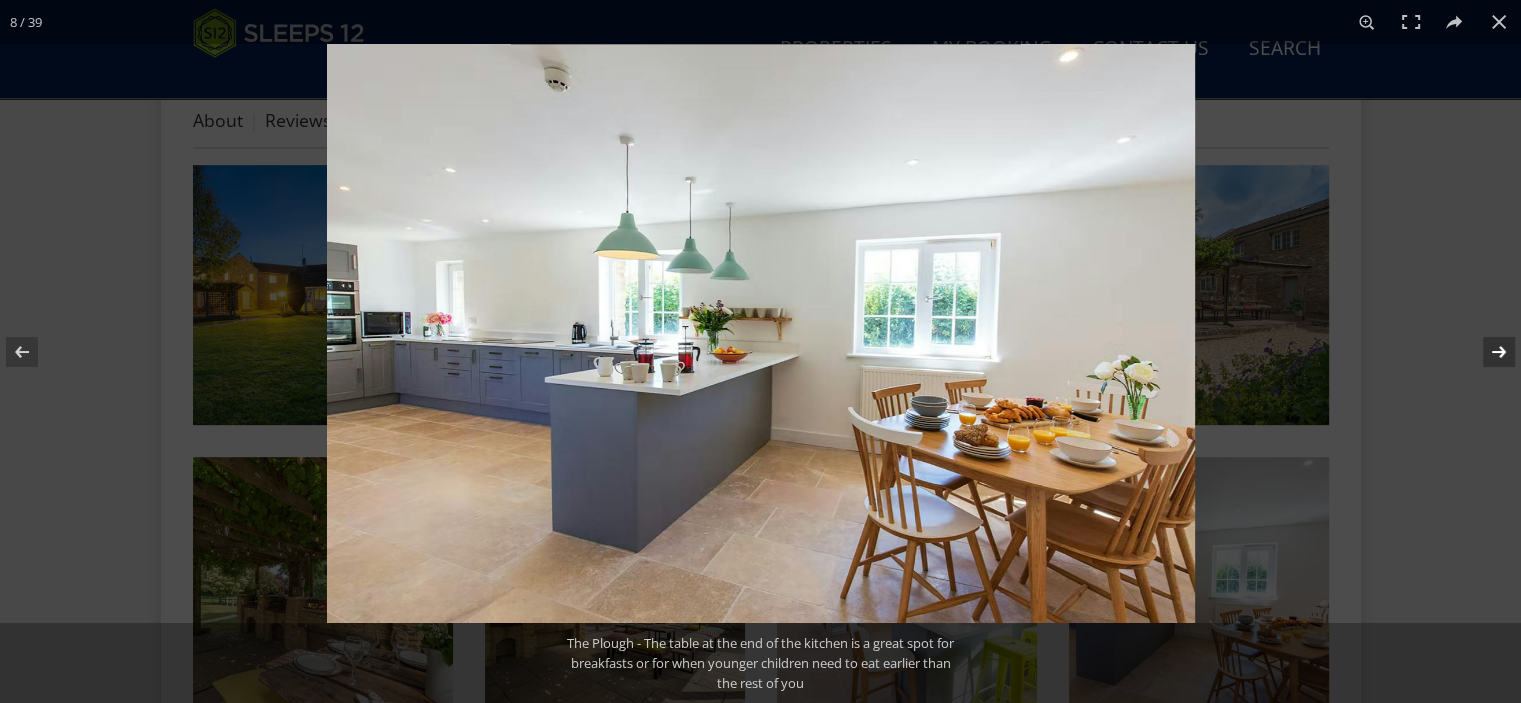 click at bounding box center [1486, 352] 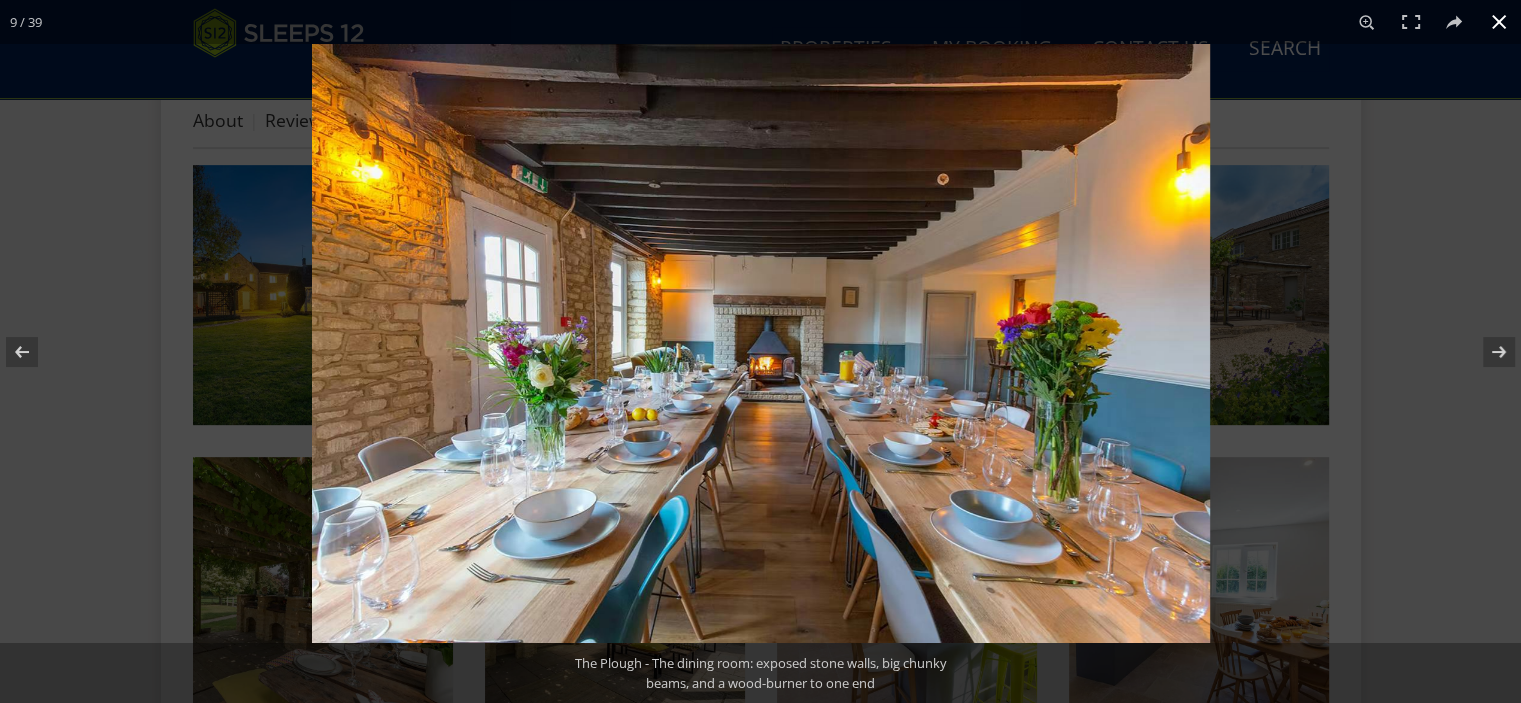 click at bounding box center (1499, 22) 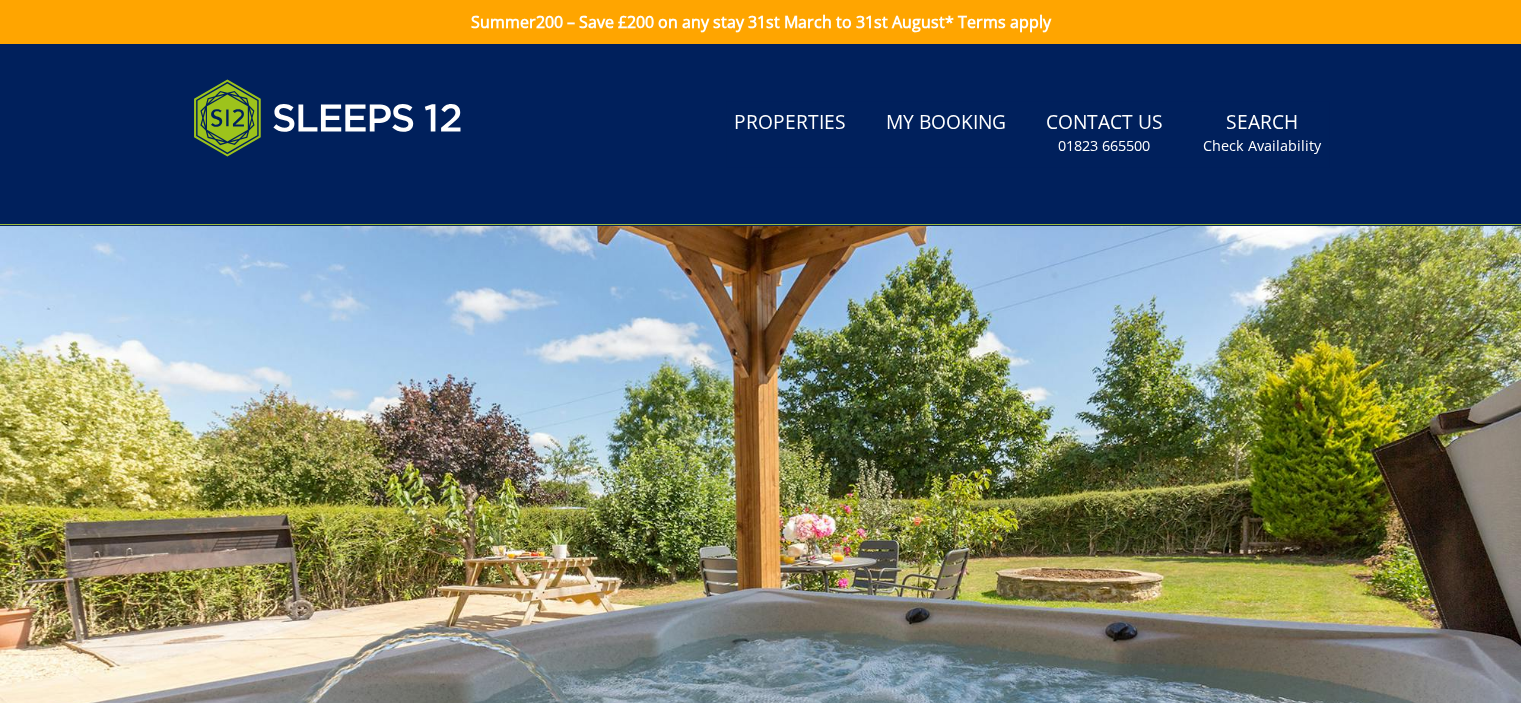 scroll, scrollTop: 600, scrollLeft: 0, axis: vertical 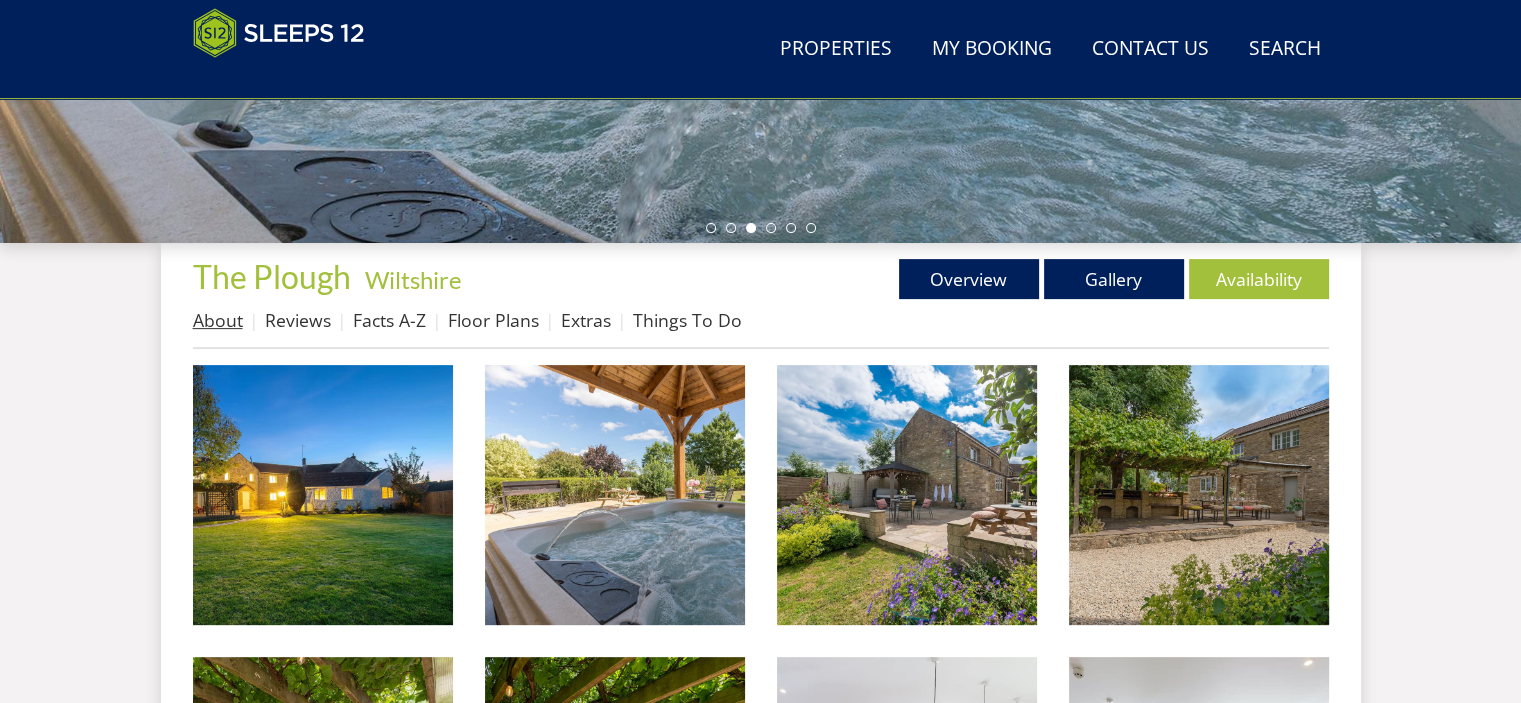 click on "About" at bounding box center (218, 320) 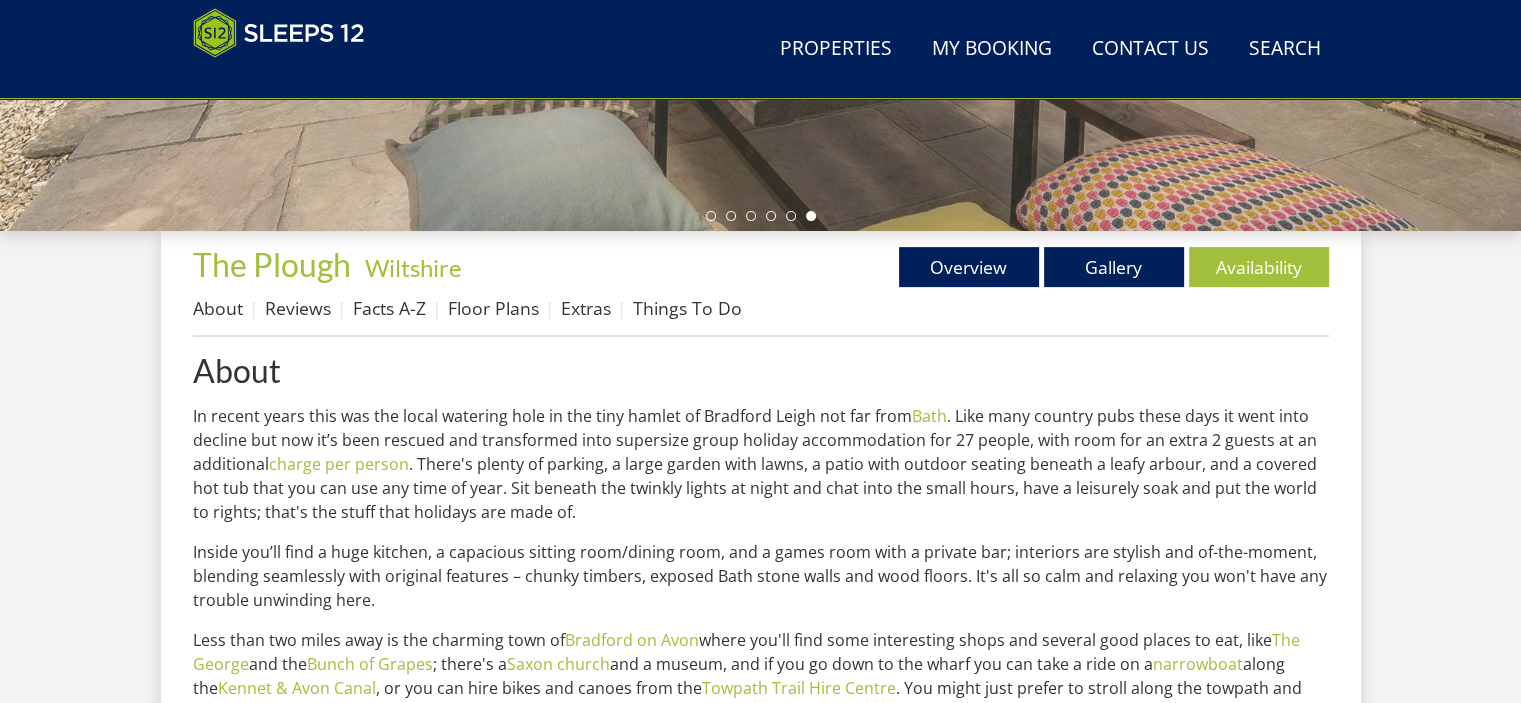 scroll, scrollTop: 600, scrollLeft: 0, axis: vertical 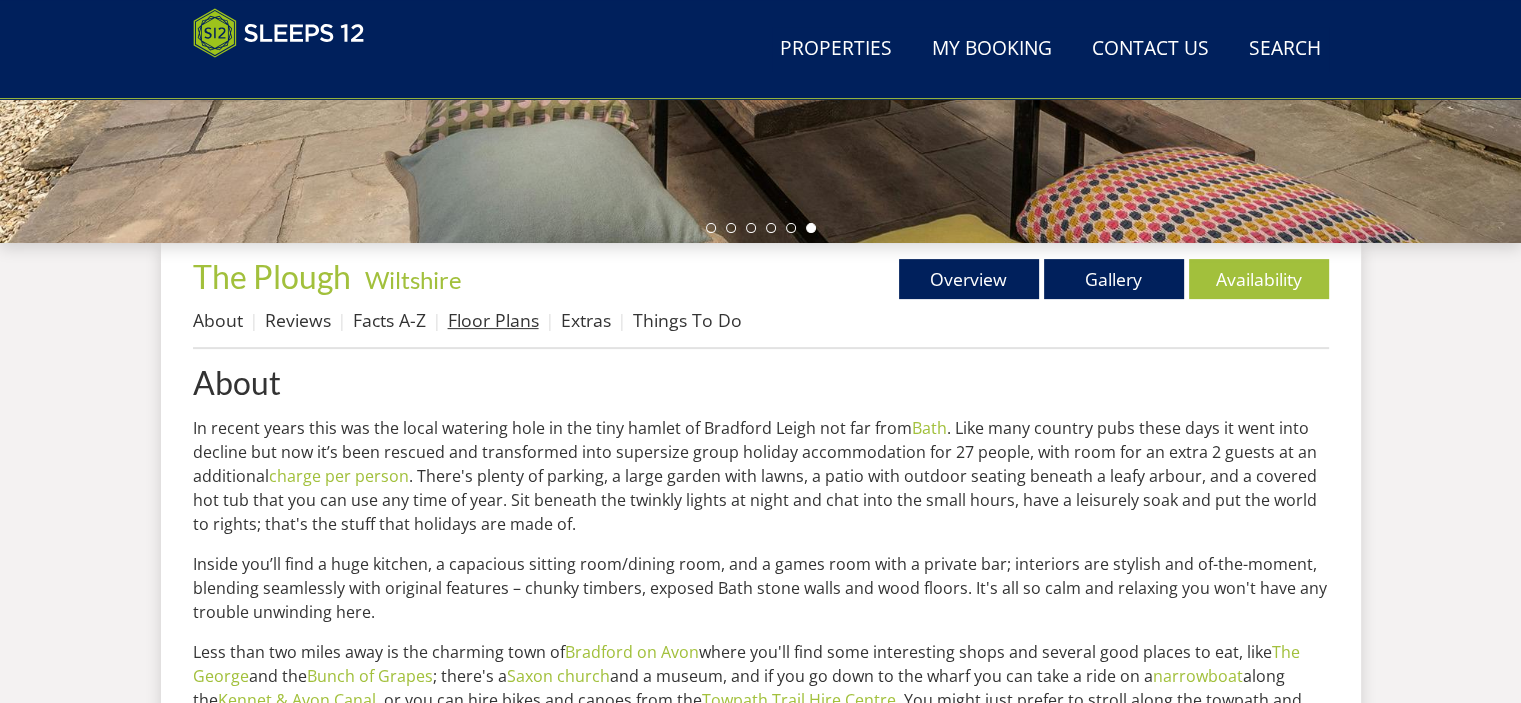 click on "Floor Plans" at bounding box center [493, 320] 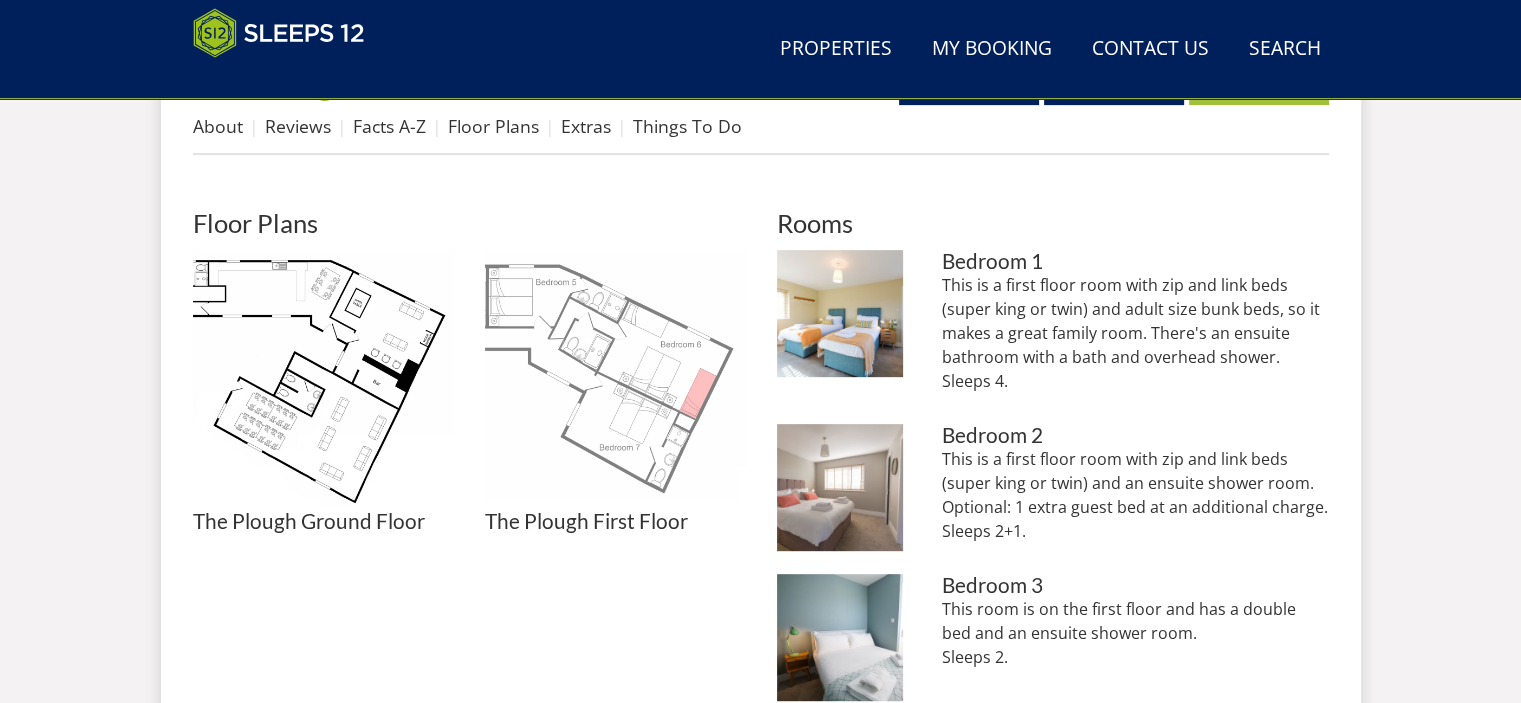 scroll, scrollTop: 900, scrollLeft: 0, axis: vertical 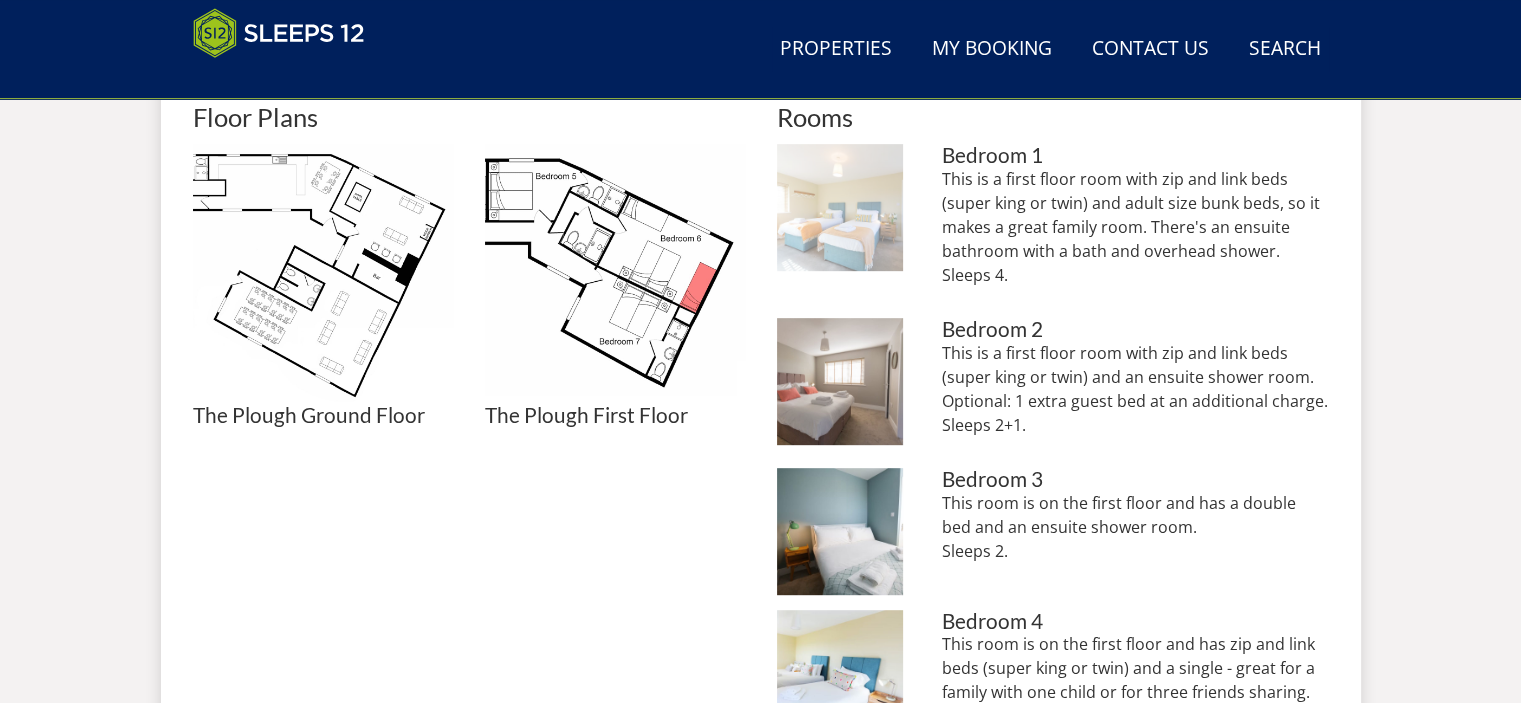 click at bounding box center (840, 207) 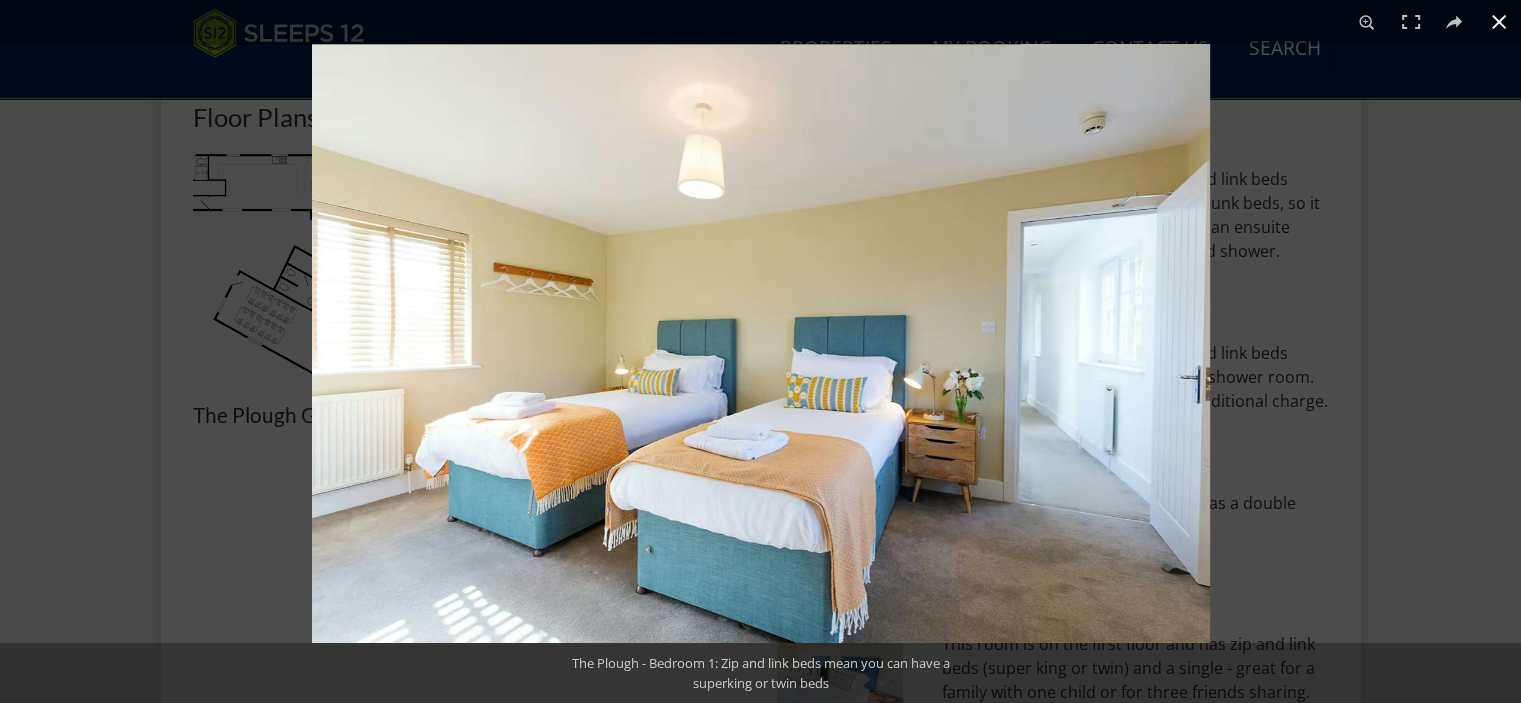 click at bounding box center (1499, 22) 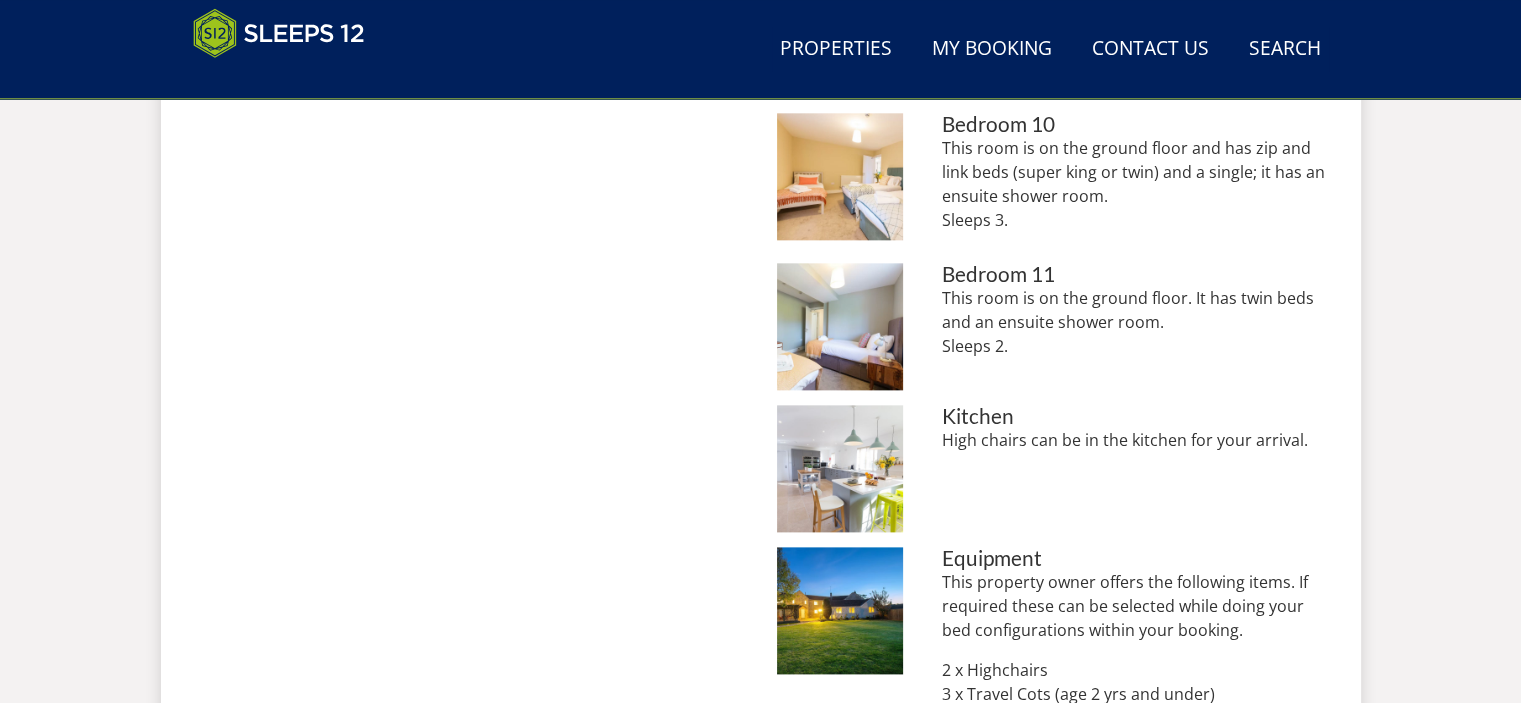 scroll, scrollTop: 2600, scrollLeft: 0, axis: vertical 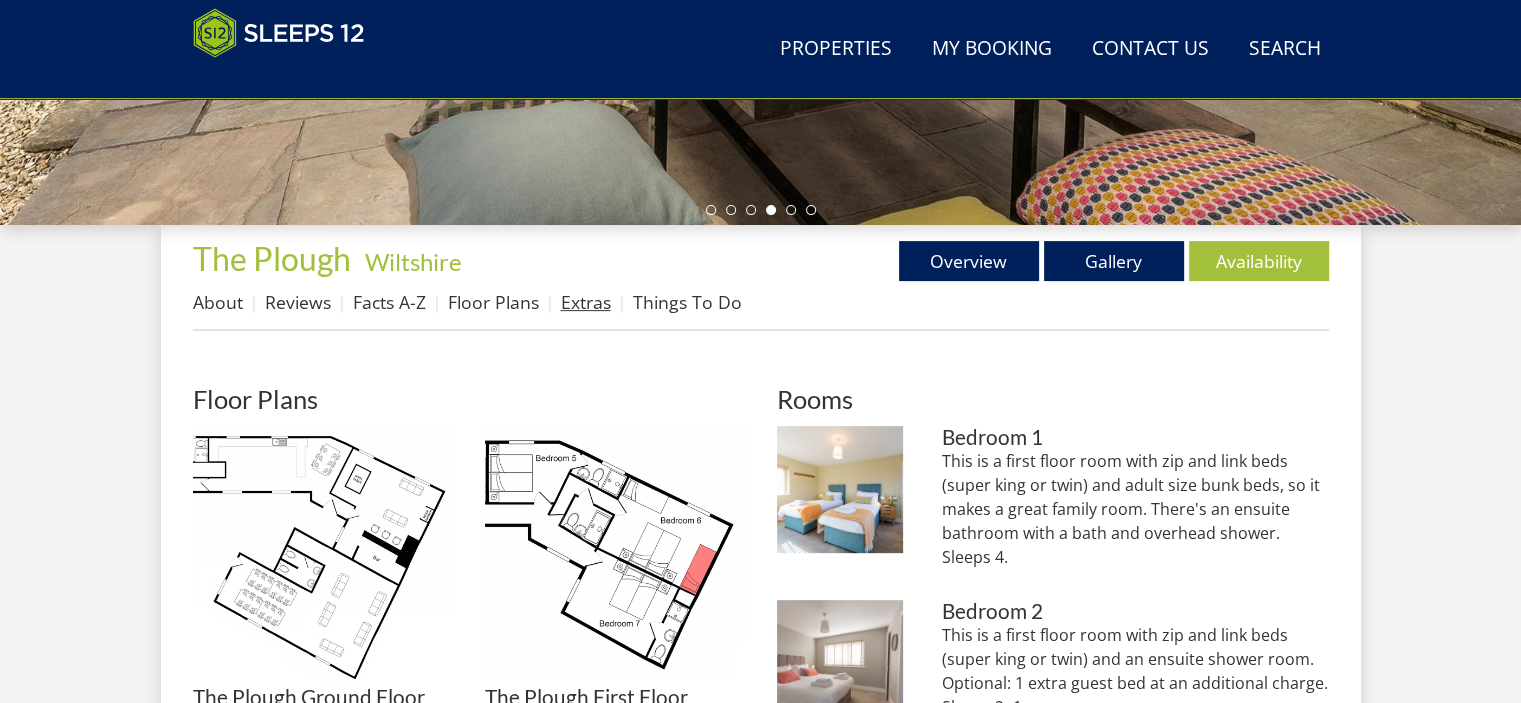 click on "Extras" at bounding box center (586, 302) 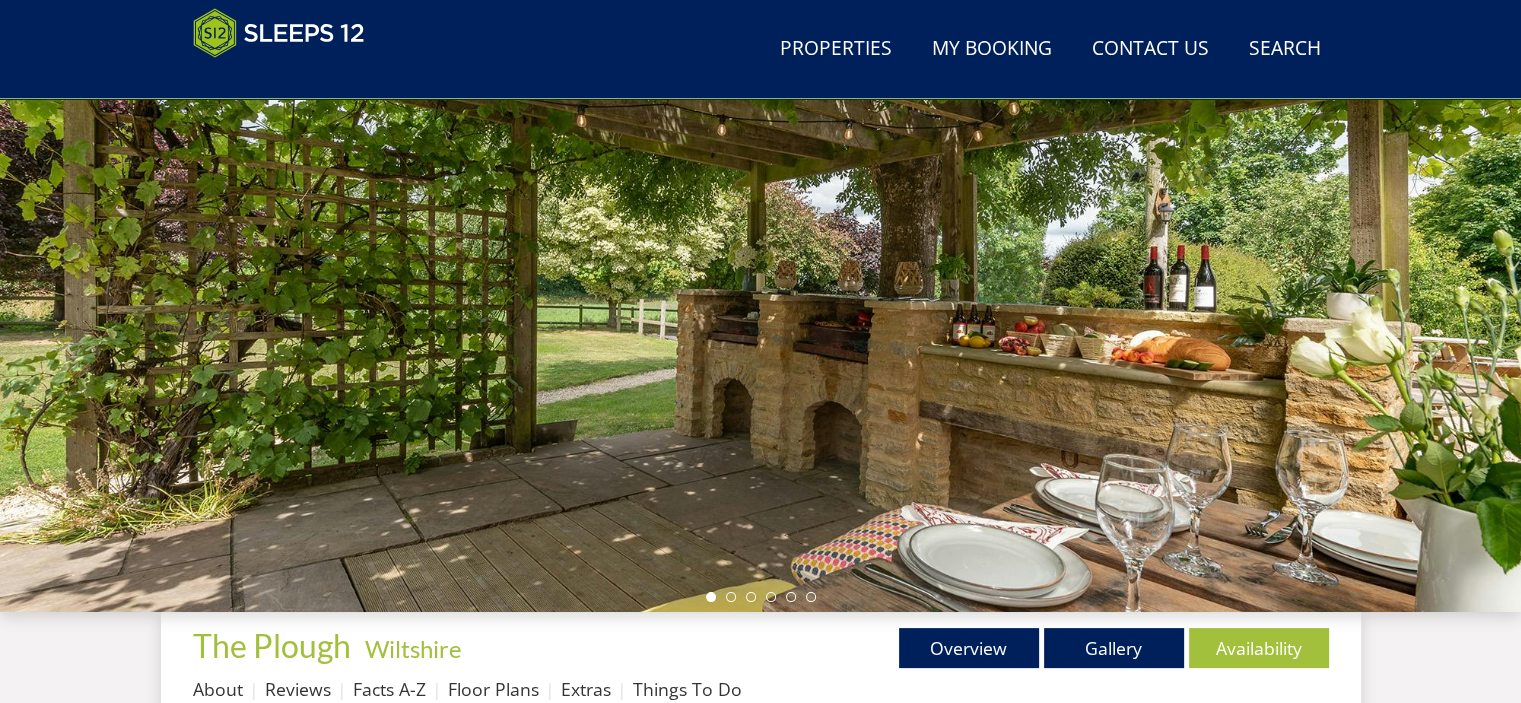 scroll, scrollTop: 300, scrollLeft: 0, axis: vertical 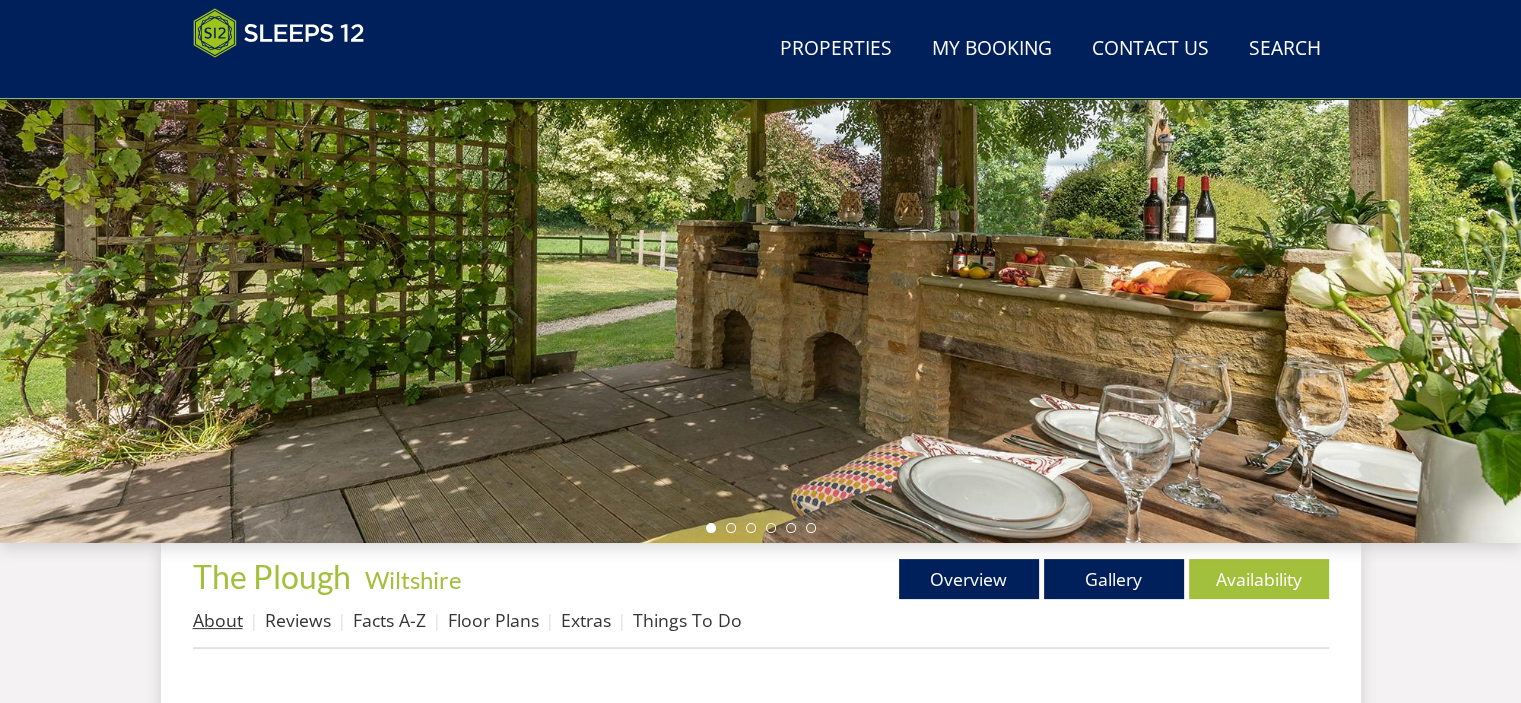 click on "About" at bounding box center (218, 620) 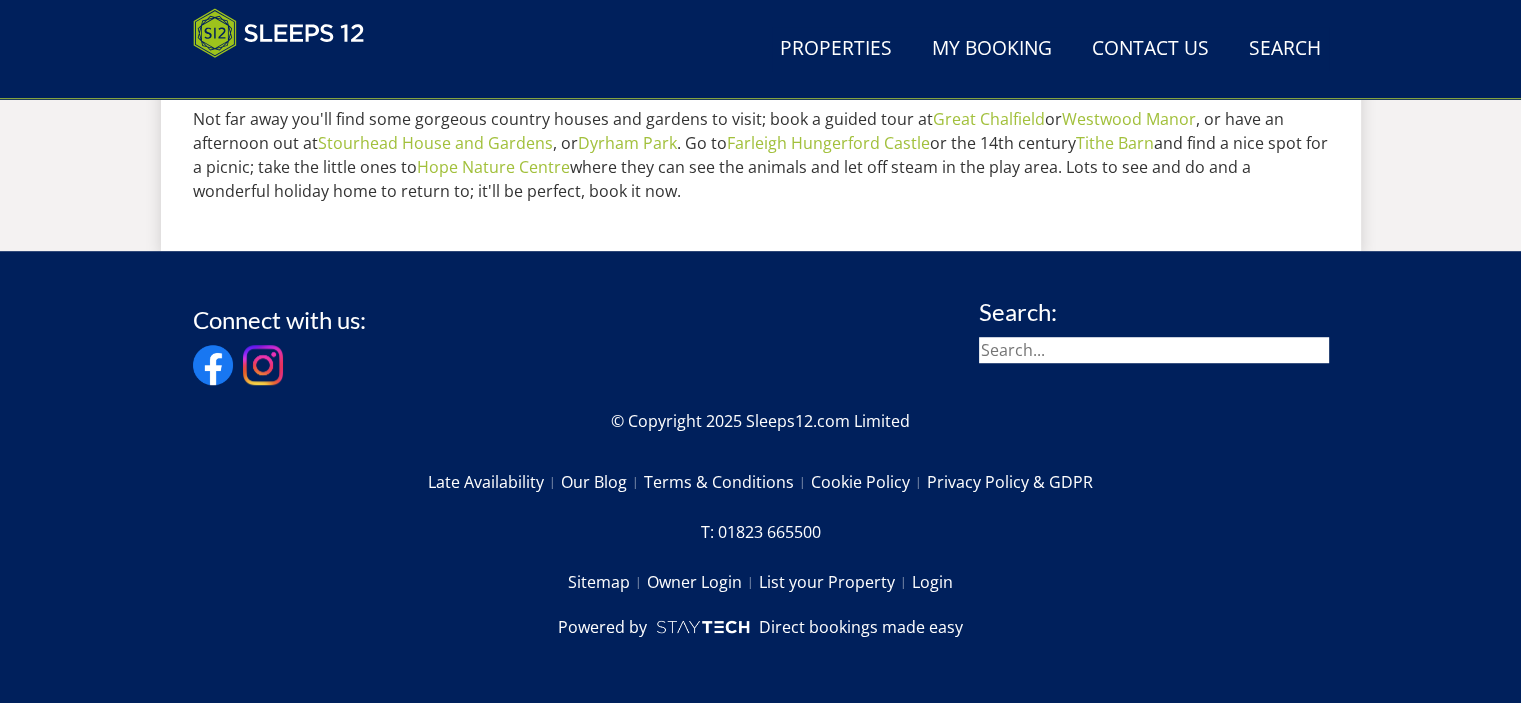 scroll, scrollTop: 1356, scrollLeft: 0, axis: vertical 